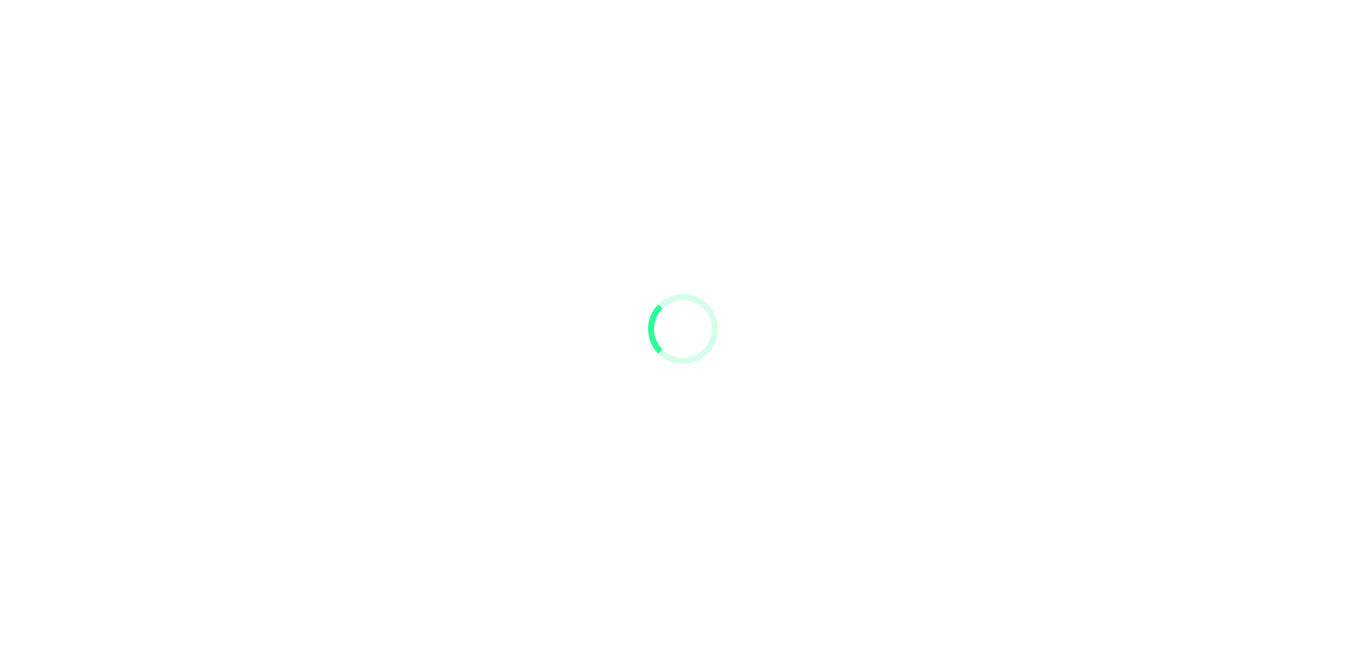 scroll, scrollTop: 0, scrollLeft: 0, axis: both 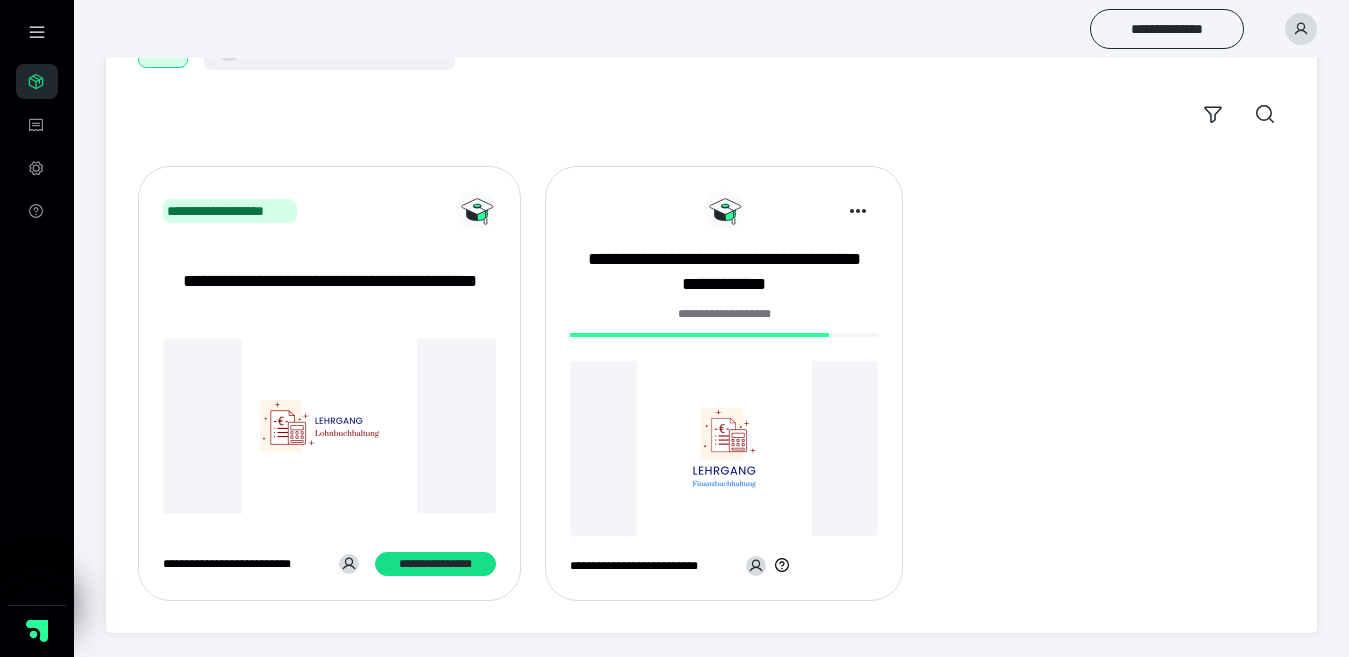click at bounding box center (724, 448) 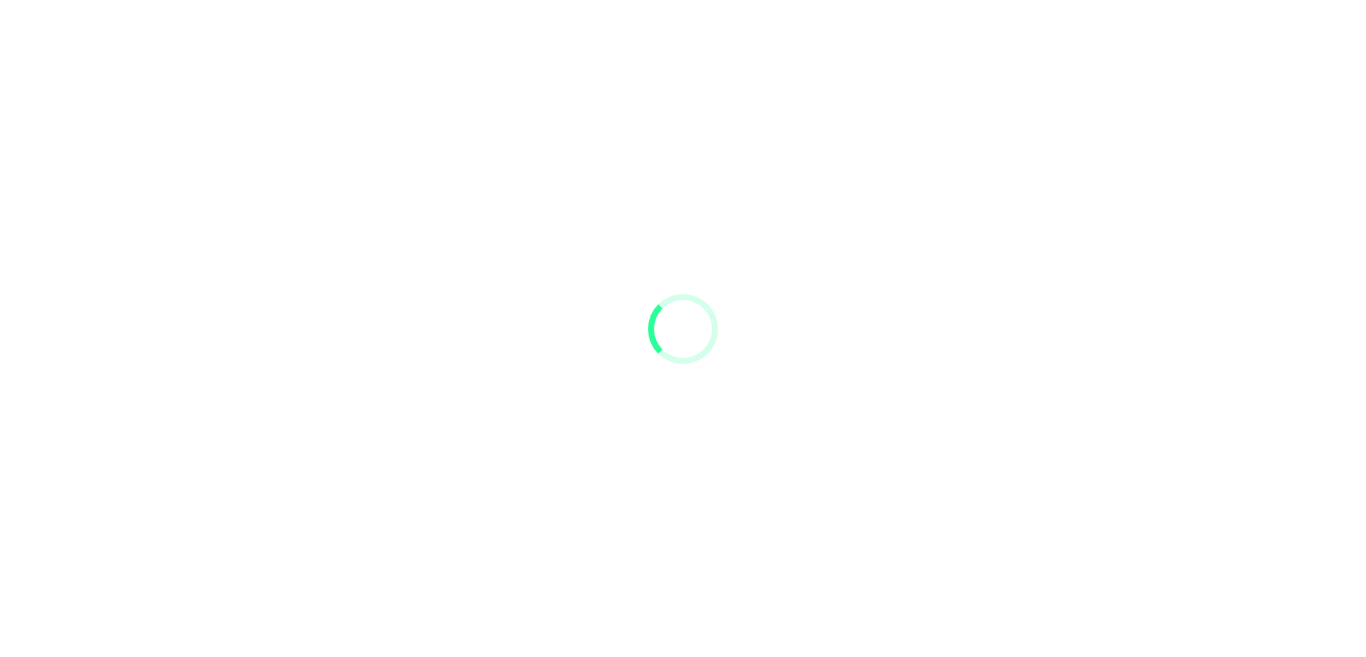 scroll, scrollTop: 0, scrollLeft: 0, axis: both 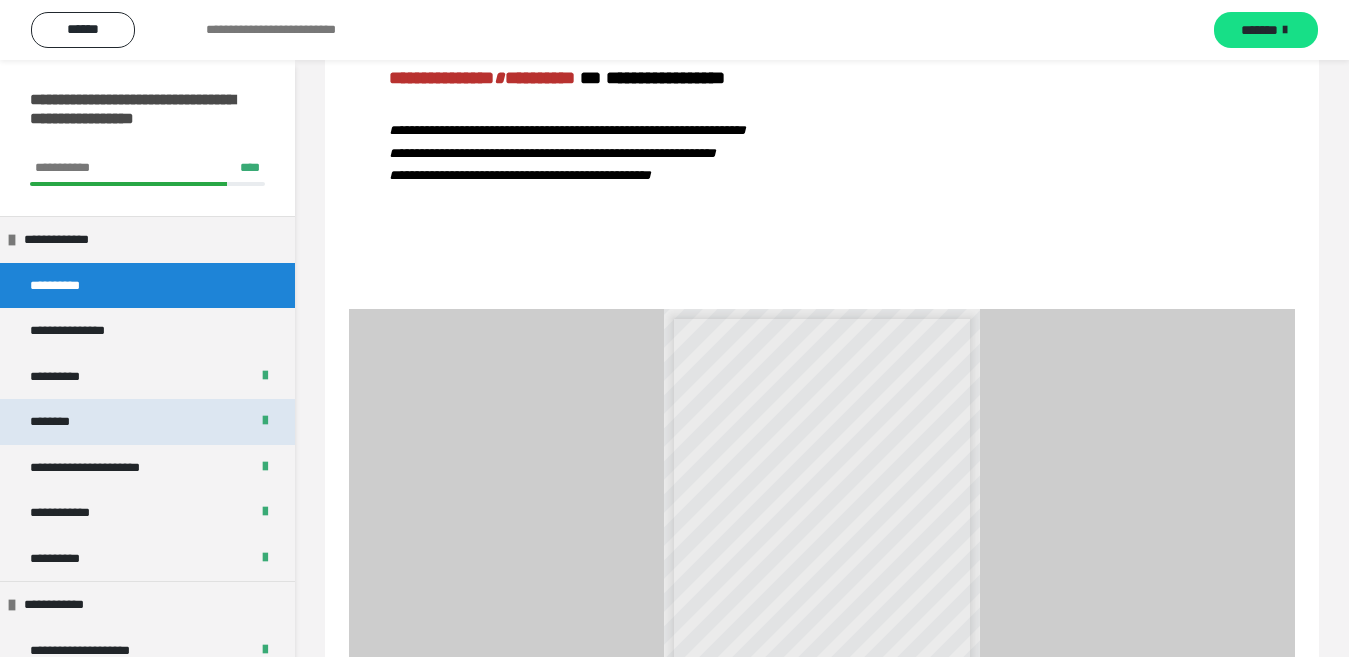 drag, startPoint x: 133, startPoint y: 411, endPoint x: 122, endPoint y: 422, distance: 15.556349 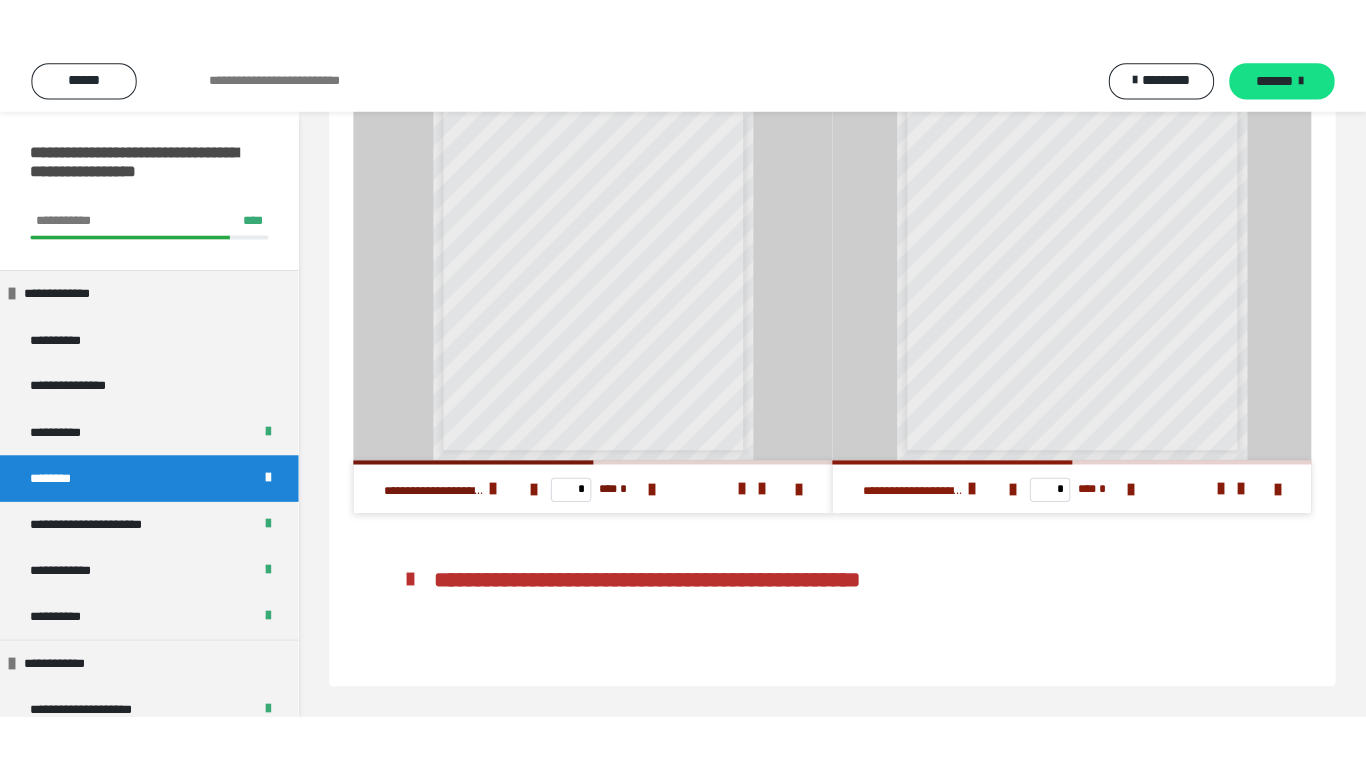 scroll, scrollTop: 0, scrollLeft: 0, axis: both 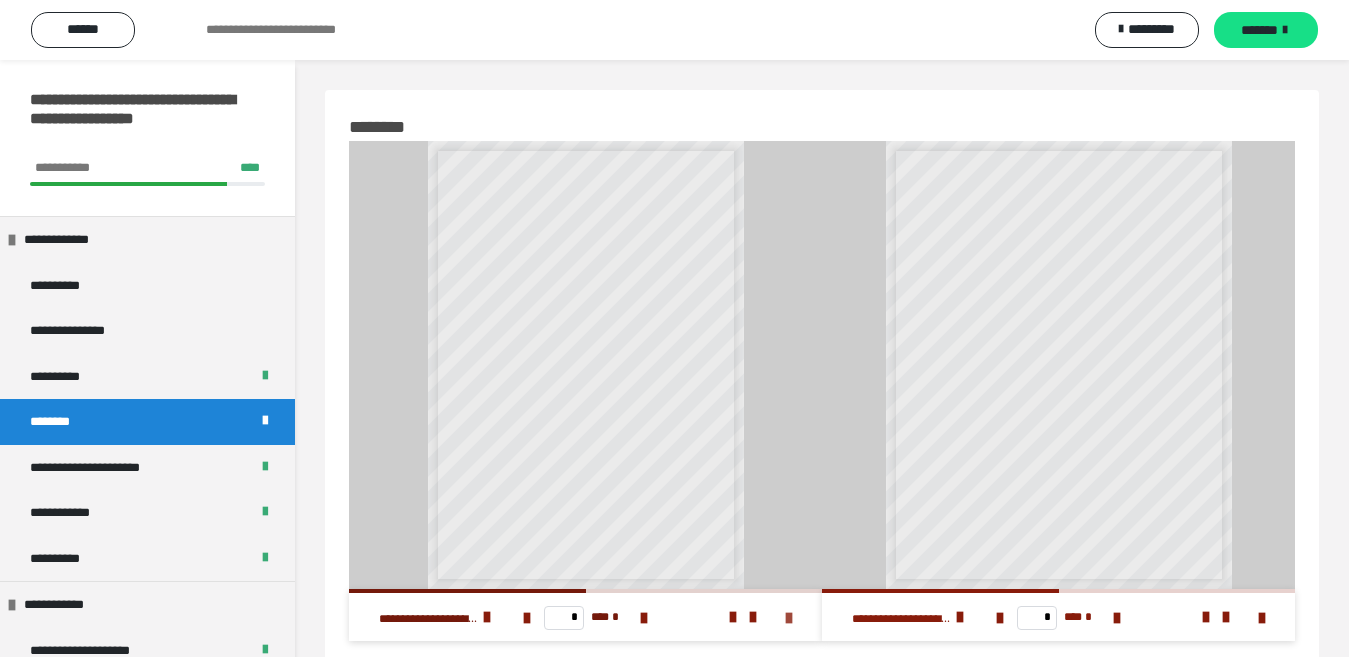 click at bounding box center (789, 618) 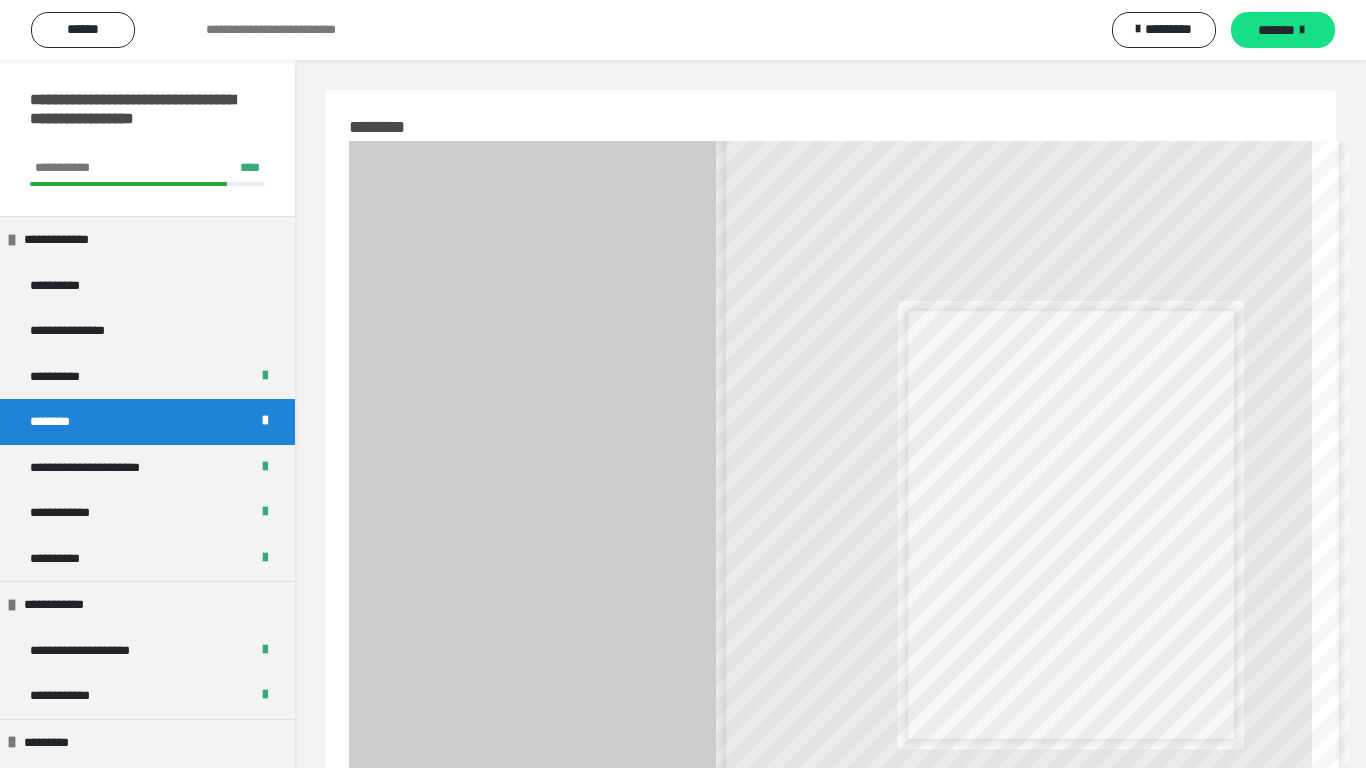 scroll, scrollTop: 154, scrollLeft: 0, axis: vertical 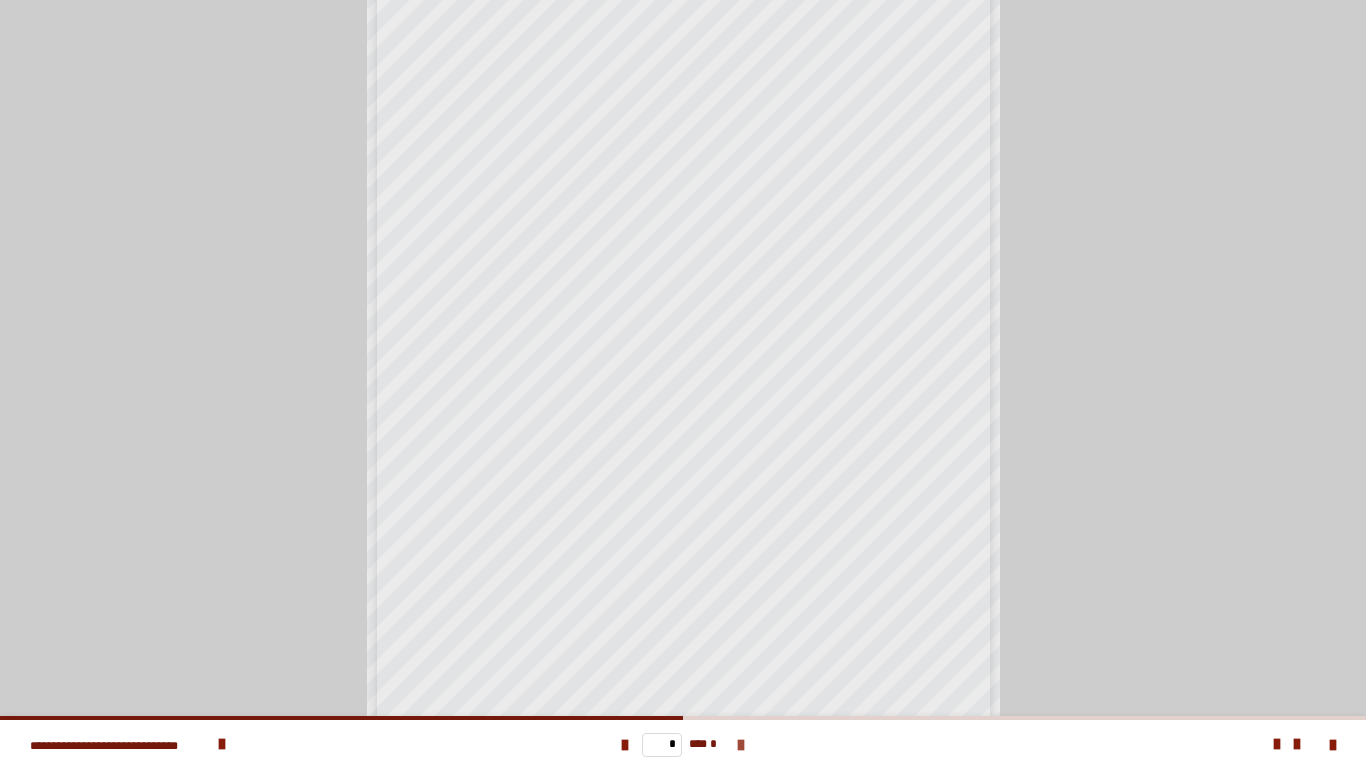 click at bounding box center [741, 745] 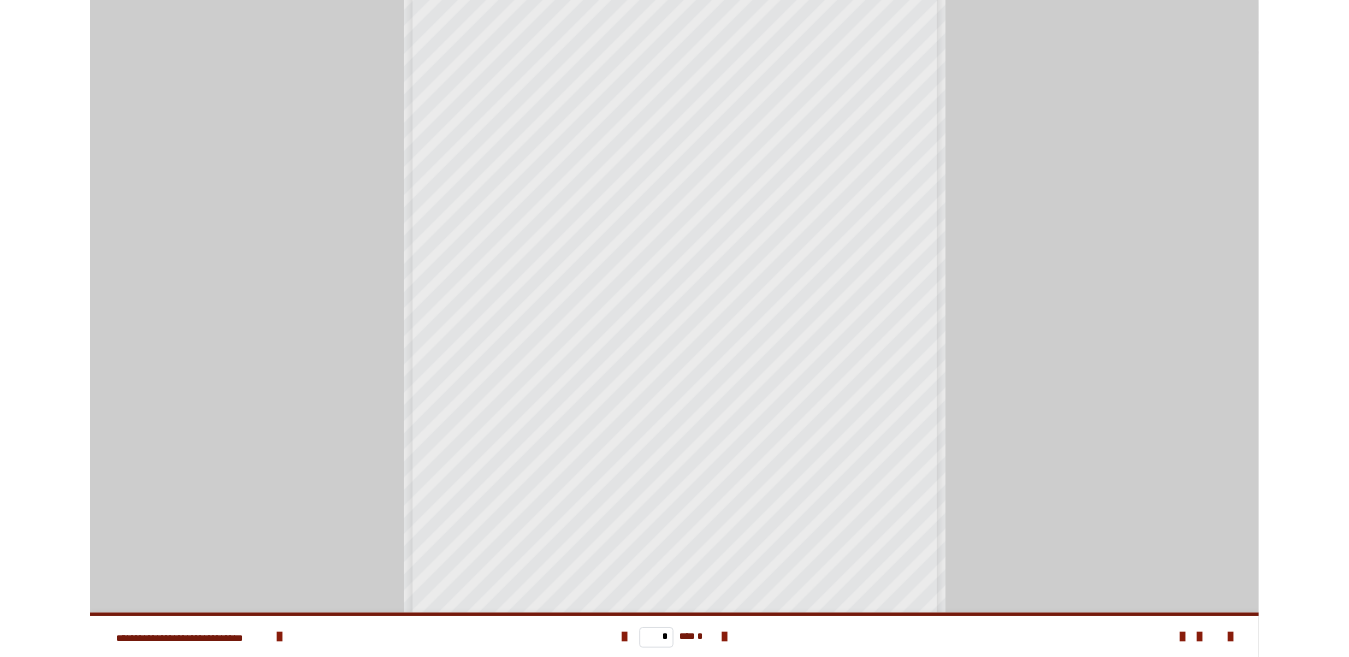 scroll, scrollTop: 0, scrollLeft: 0, axis: both 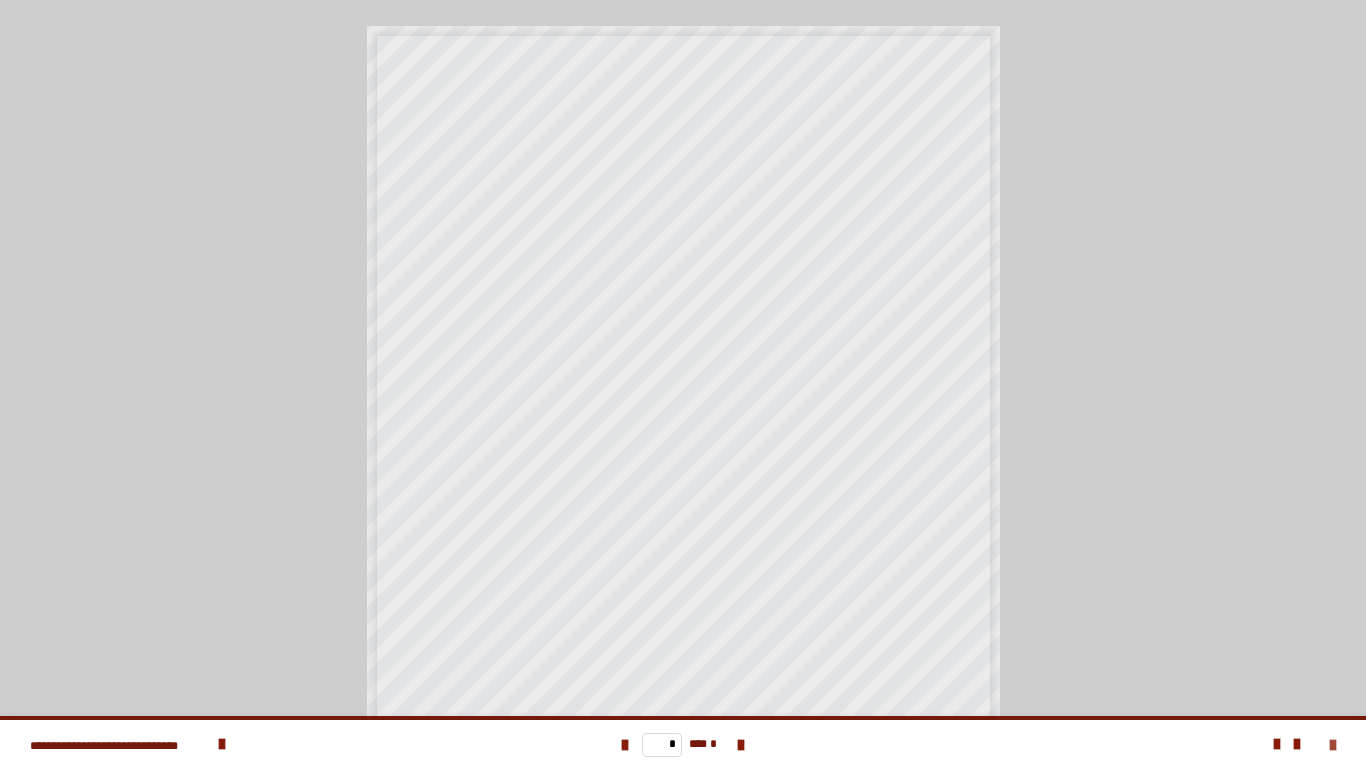 click at bounding box center [1333, 745] 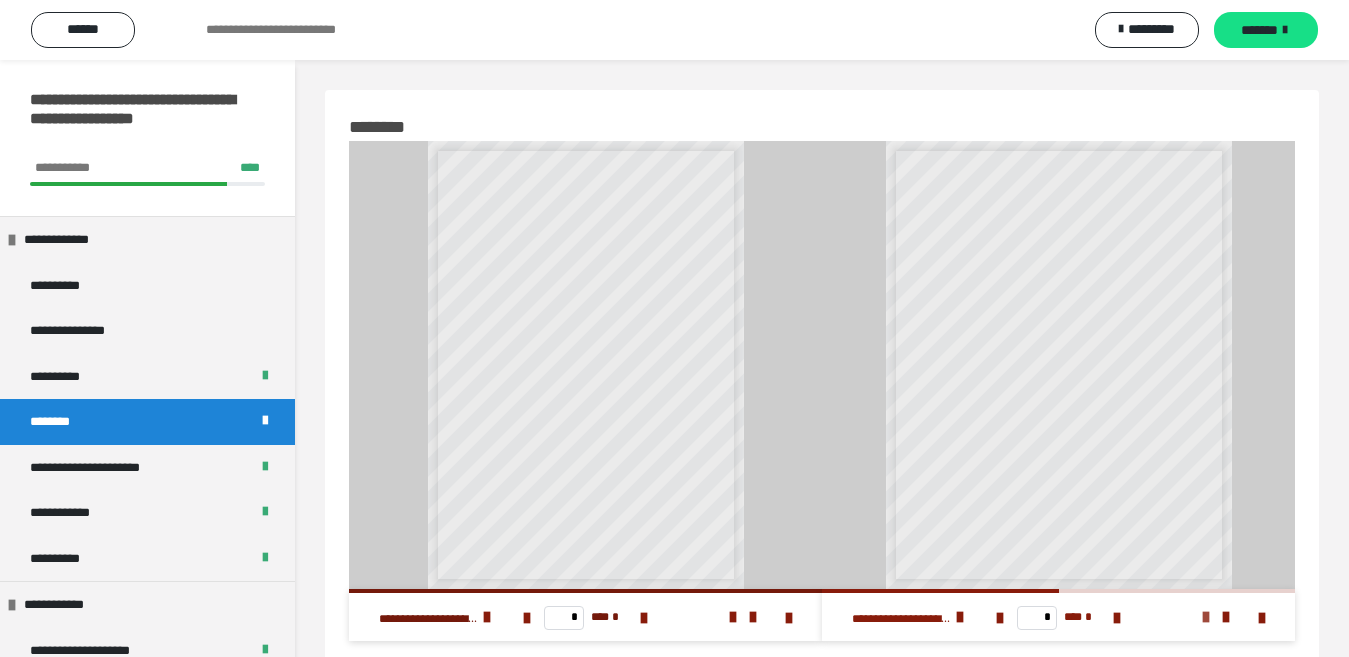 click at bounding box center [1206, 617] 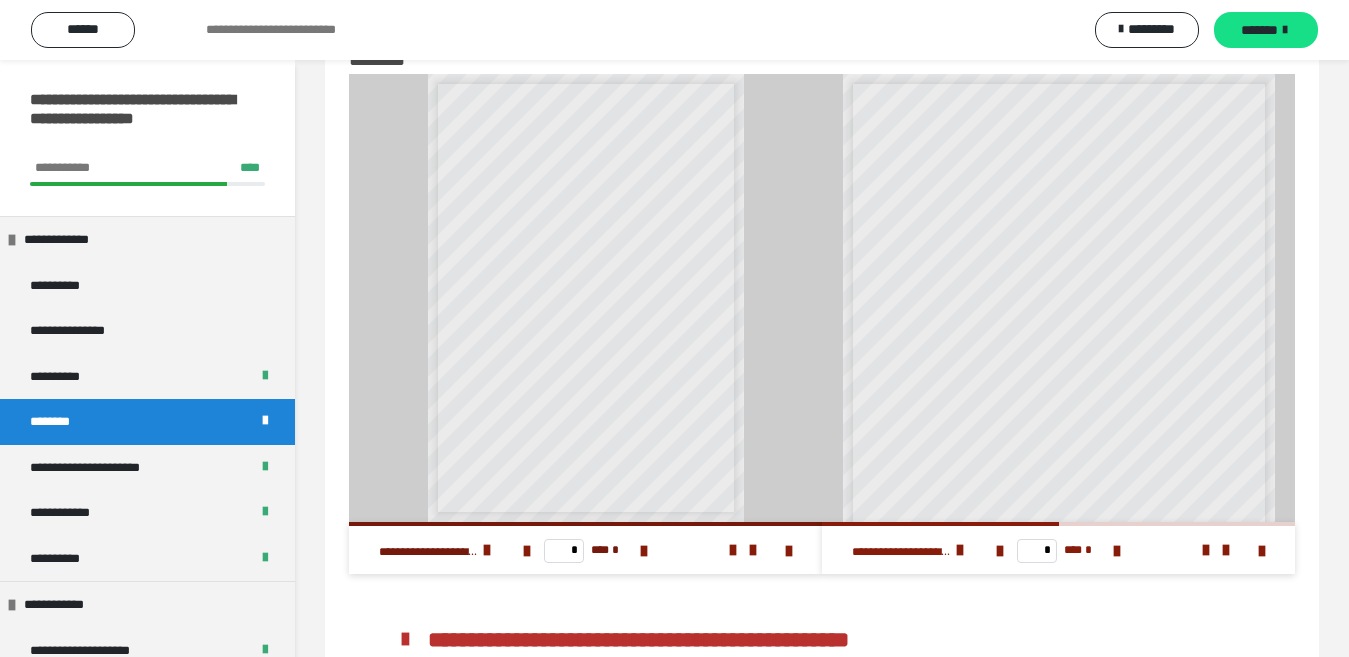 scroll, scrollTop: 185, scrollLeft: 0, axis: vertical 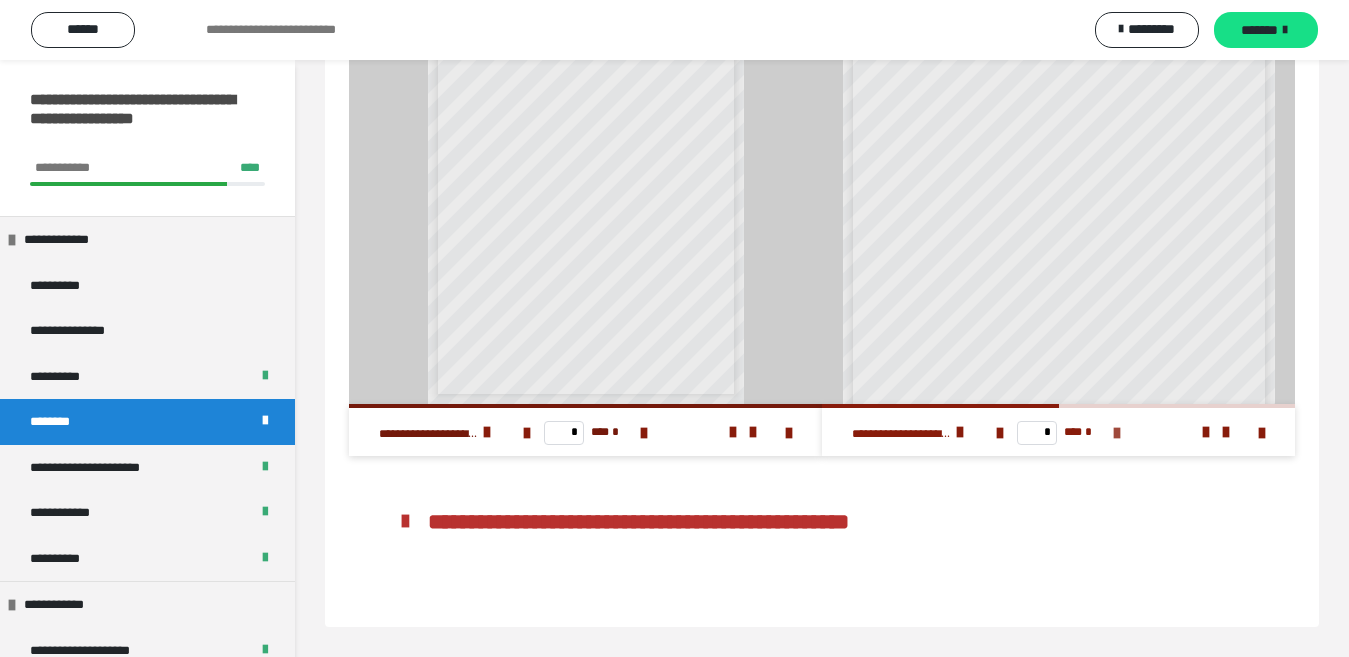 click at bounding box center (1117, 433) 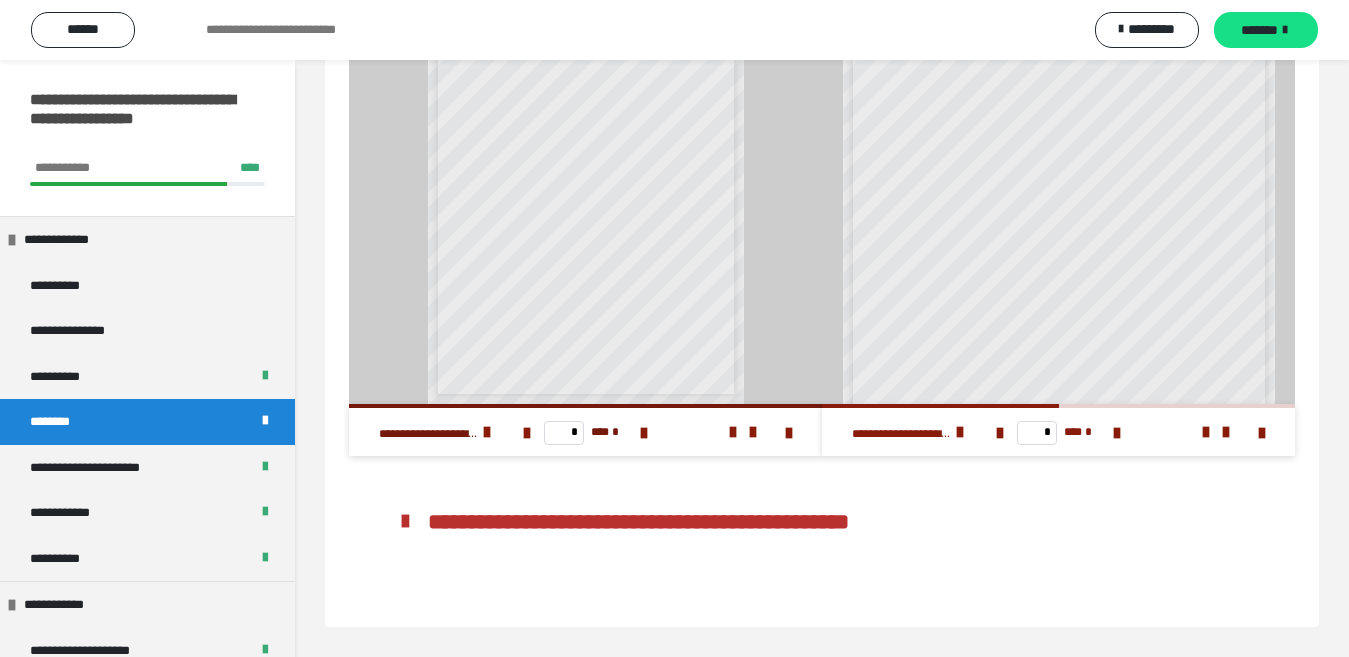type on "*" 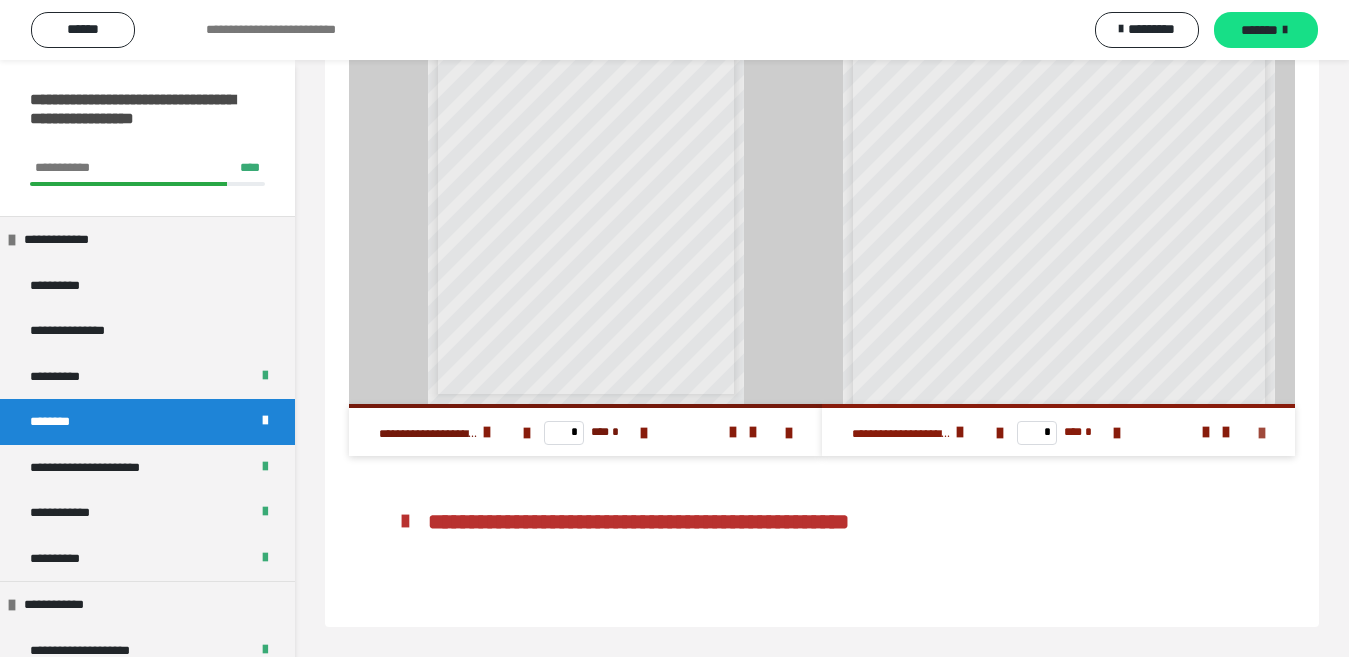 click at bounding box center [1262, 433] 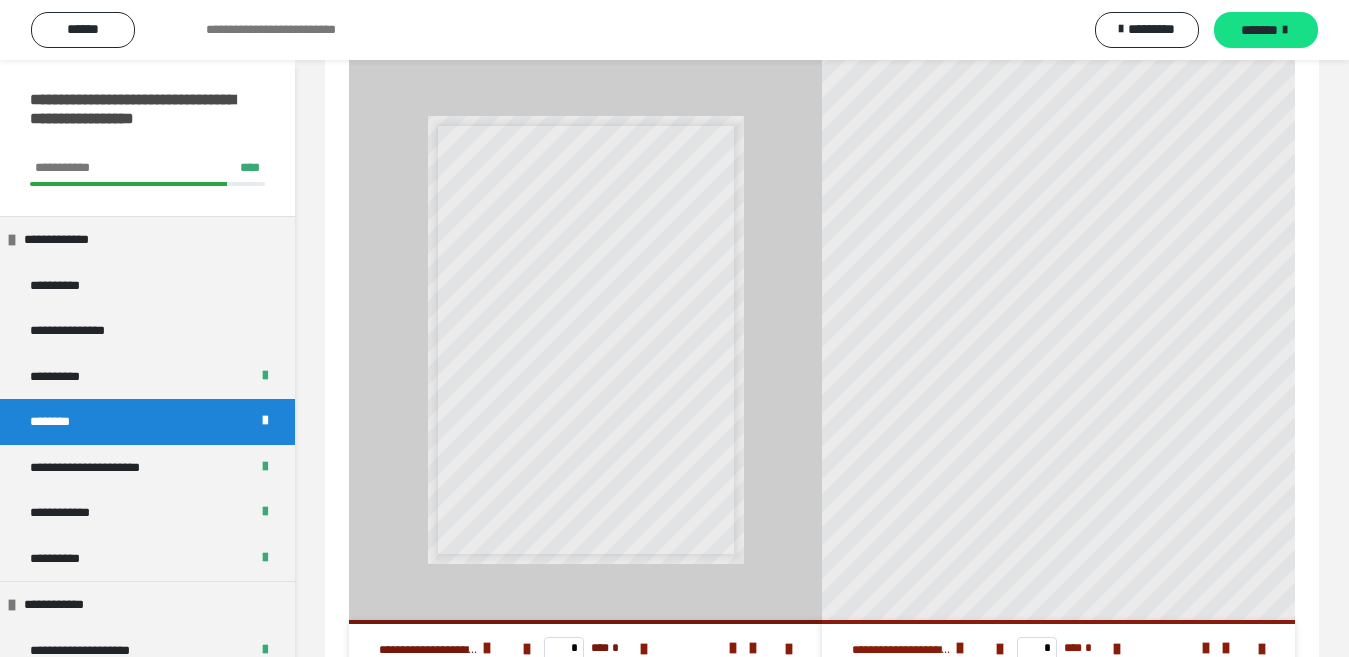 scroll, scrollTop: 75, scrollLeft: 0, axis: vertical 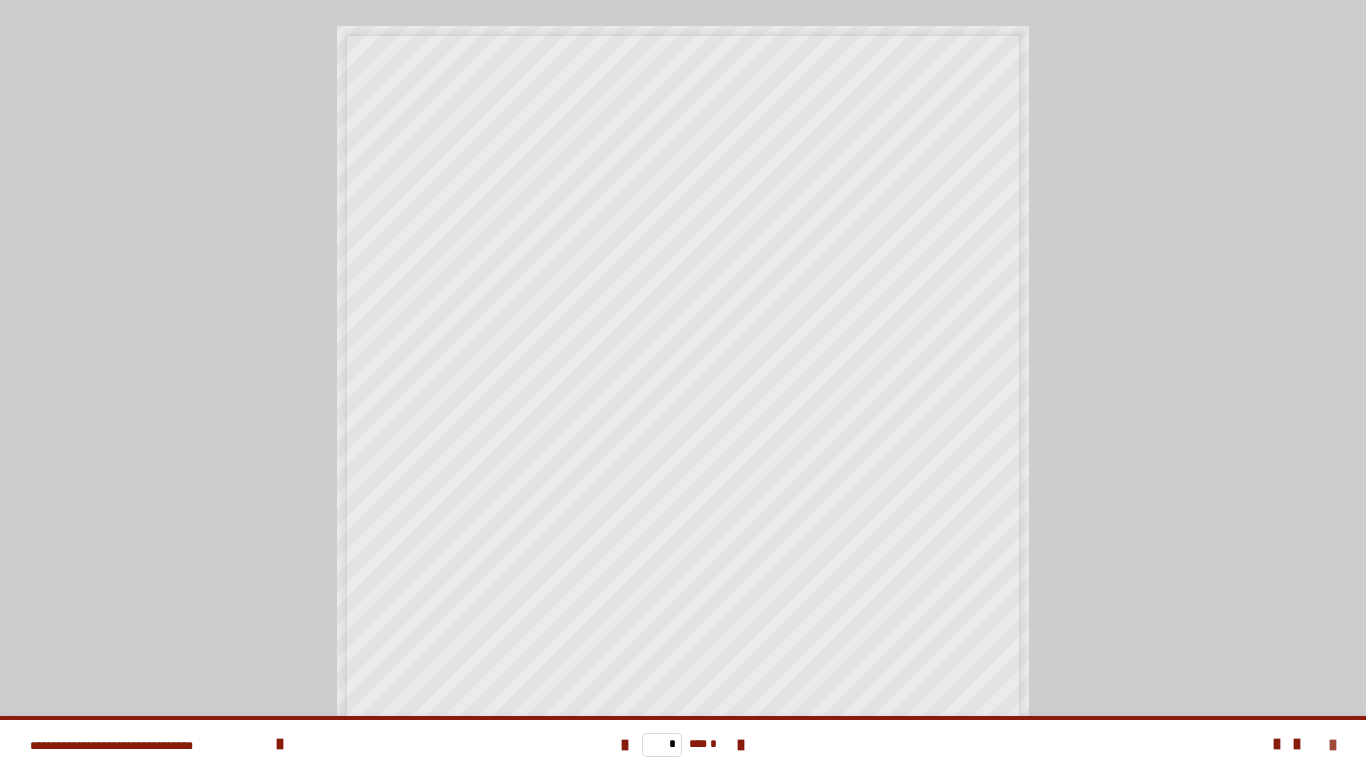 click at bounding box center (1333, 745) 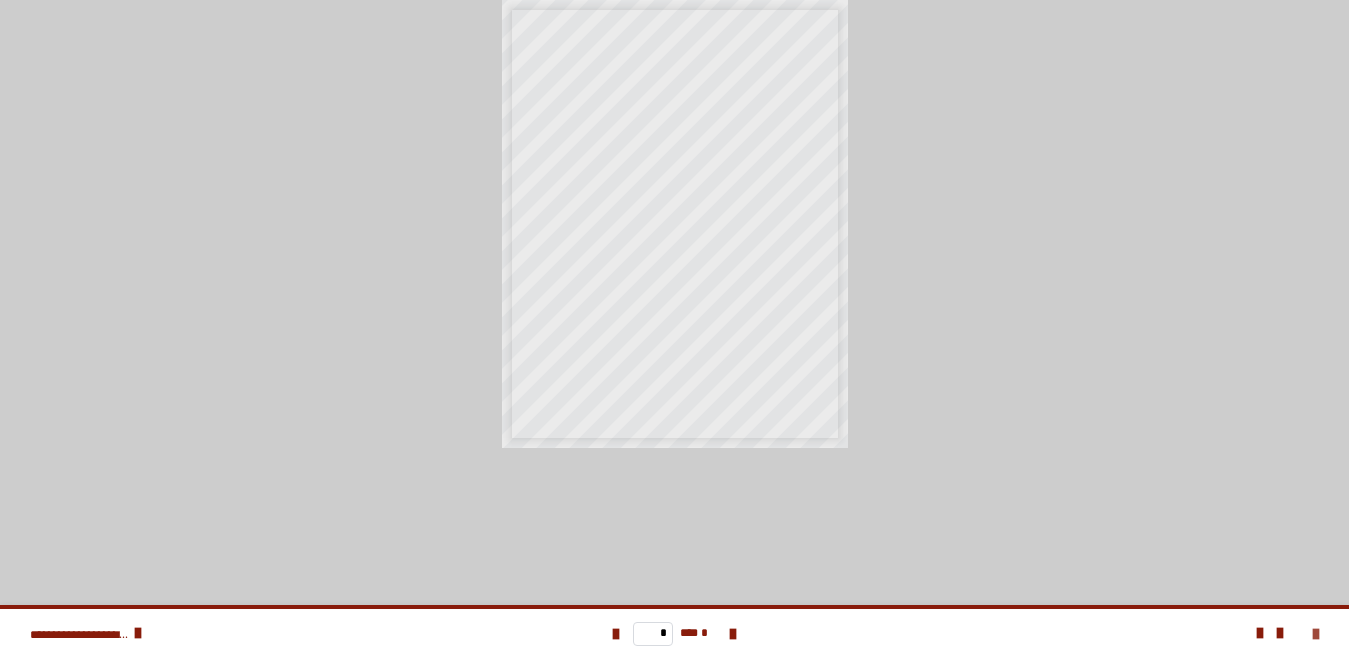 scroll, scrollTop: 185, scrollLeft: 0, axis: vertical 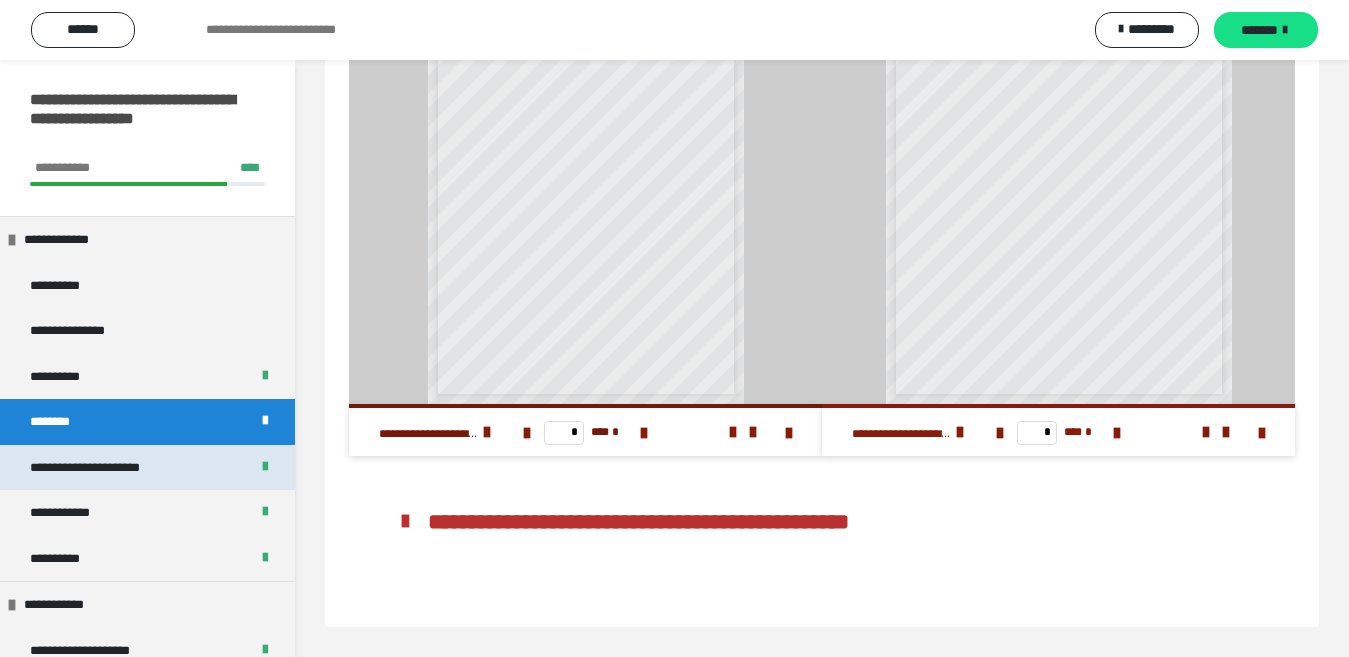 click on "**********" at bounding box center (108, 468) 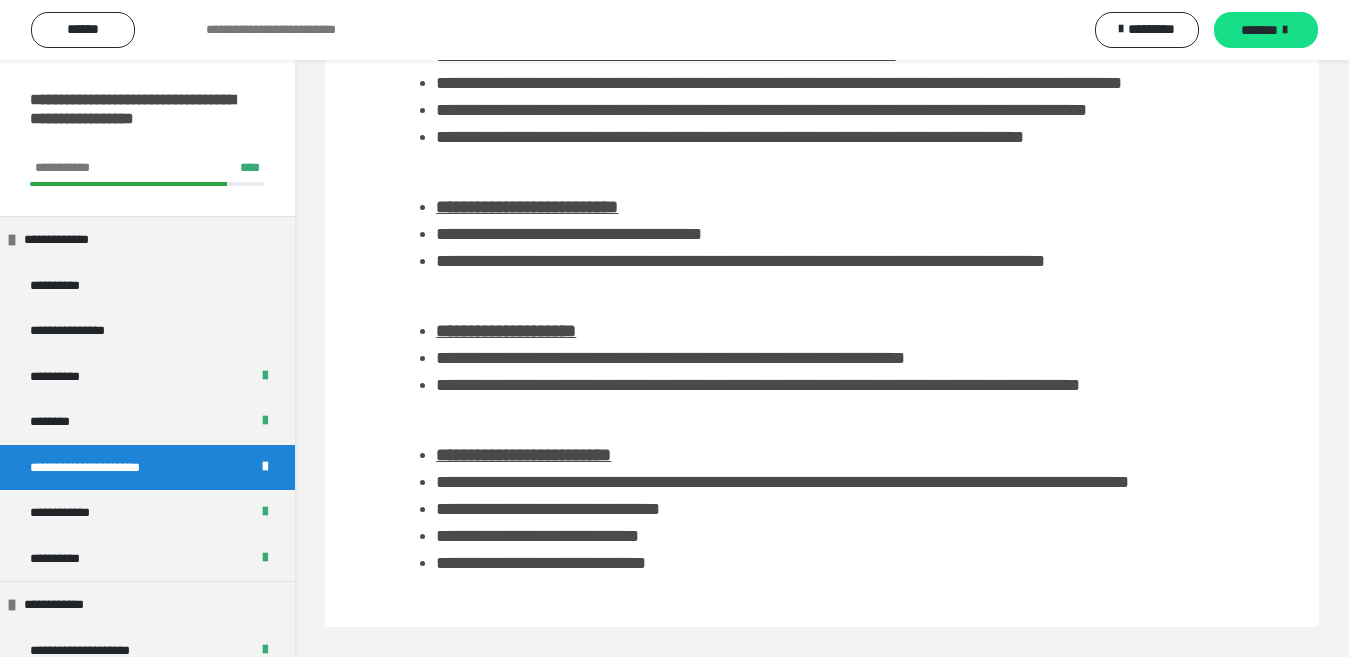scroll, scrollTop: 1638, scrollLeft: 0, axis: vertical 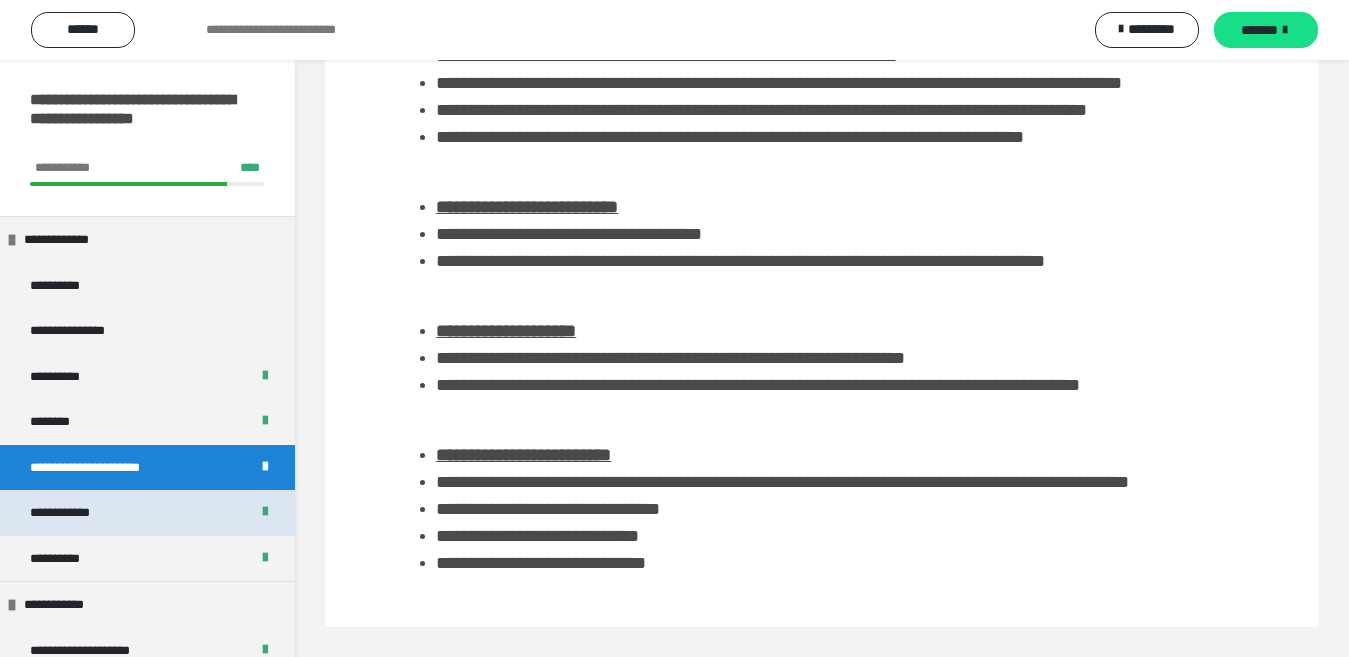 click on "**********" at bounding box center (147, 513) 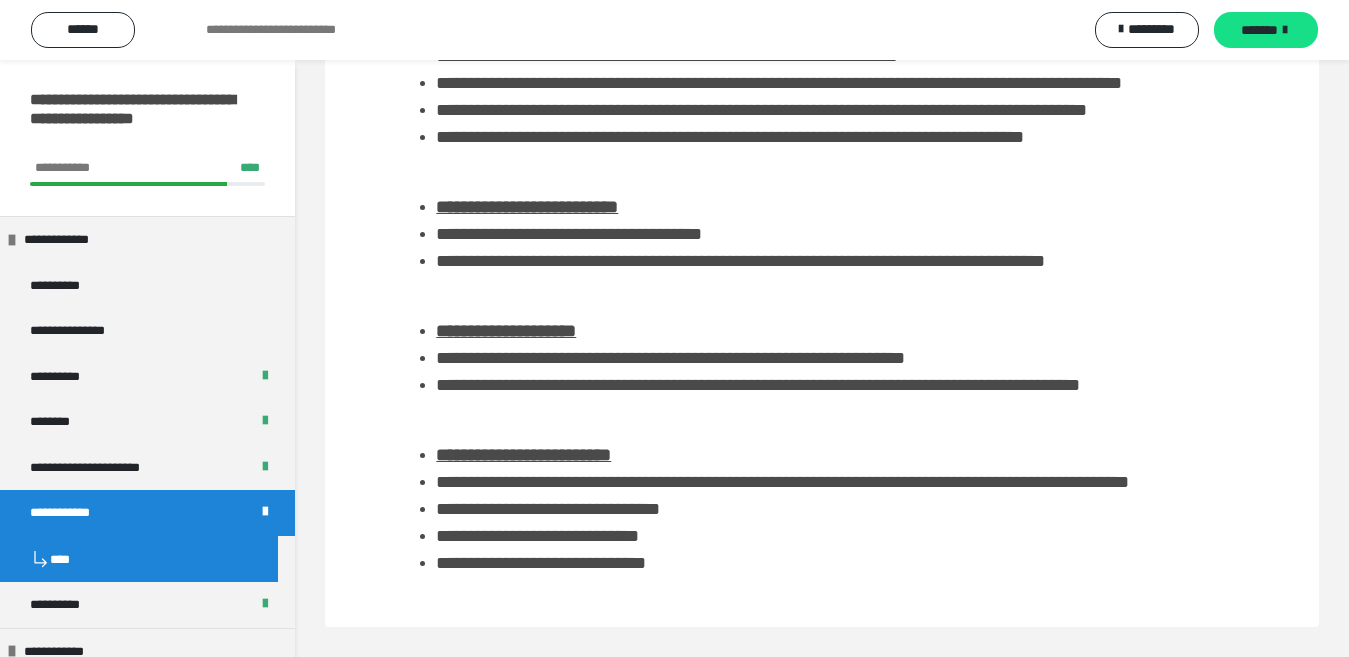scroll, scrollTop: 580, scrollLeft: 0, axis: vertical 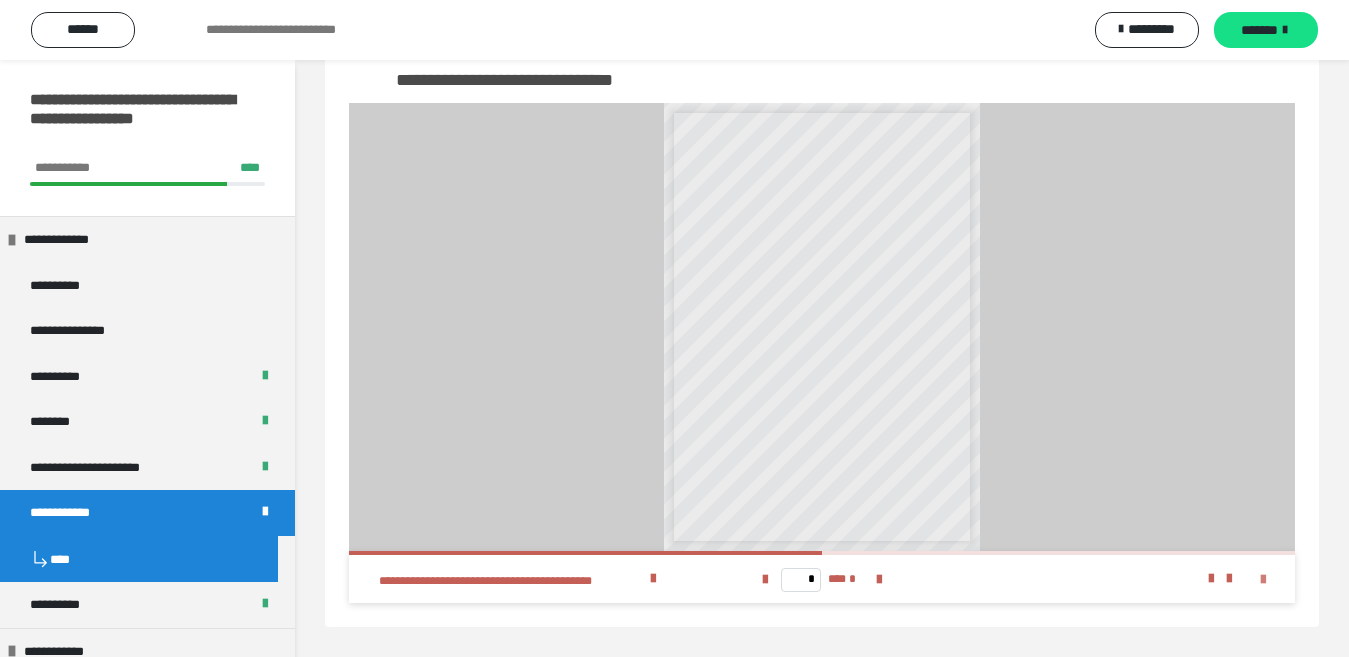 click at bounding box center (1263, 580) 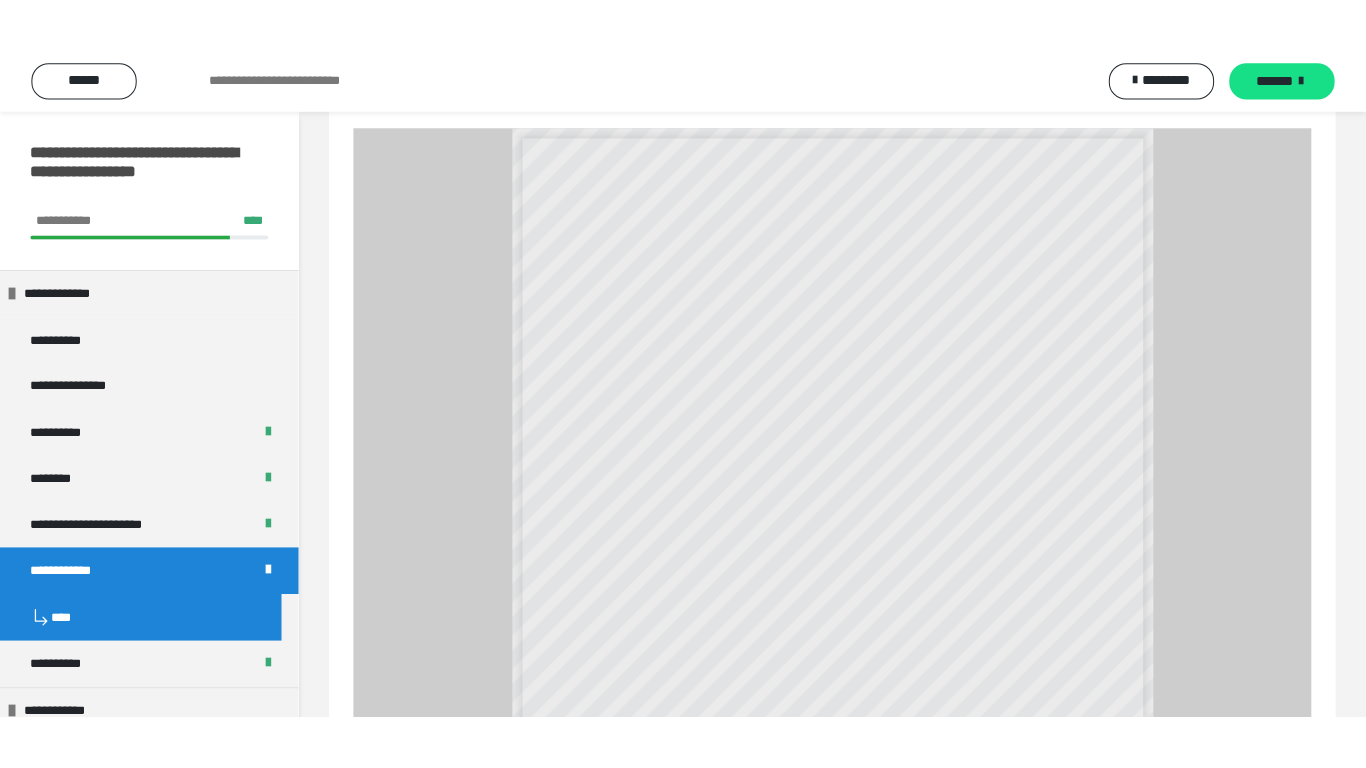 scroll, scrollTop: 470, scrollLeft: 0, axis: vertical 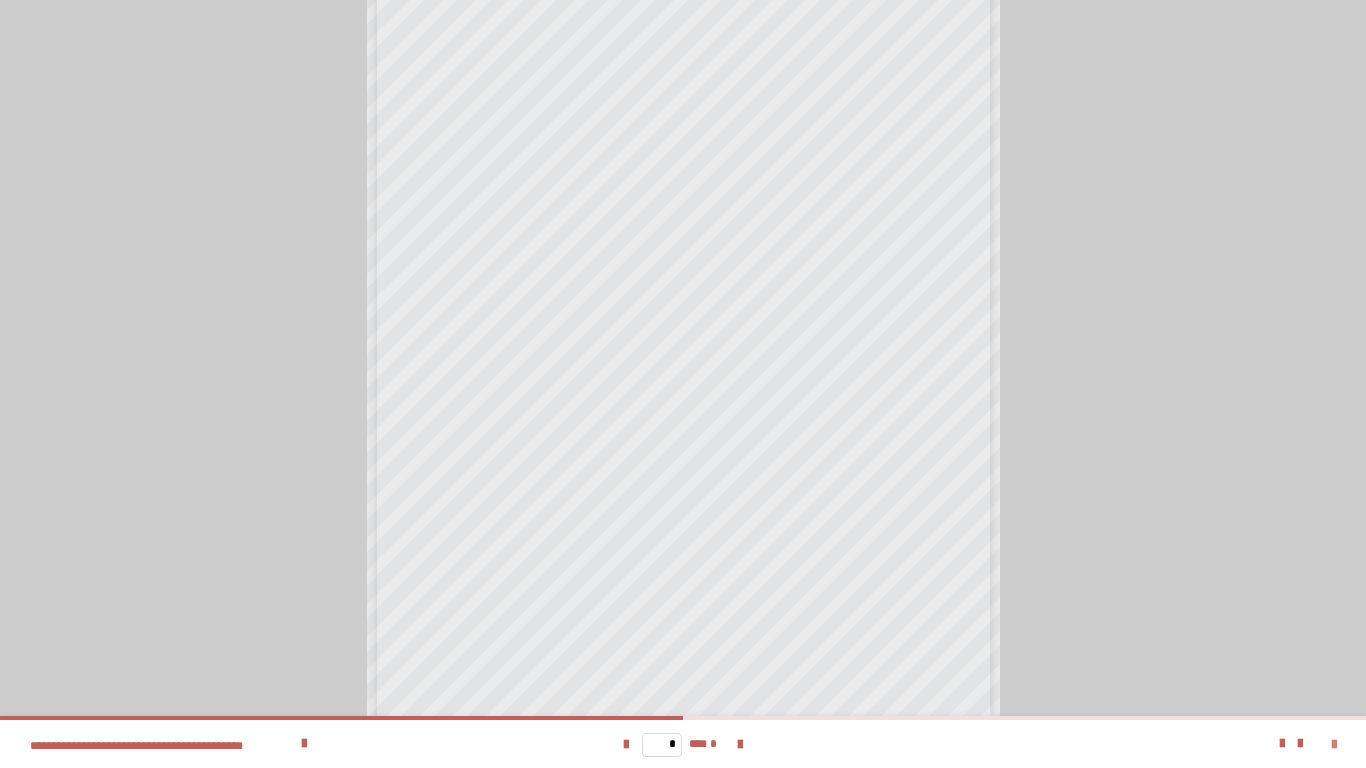 click at bounding box center [1334, 745] 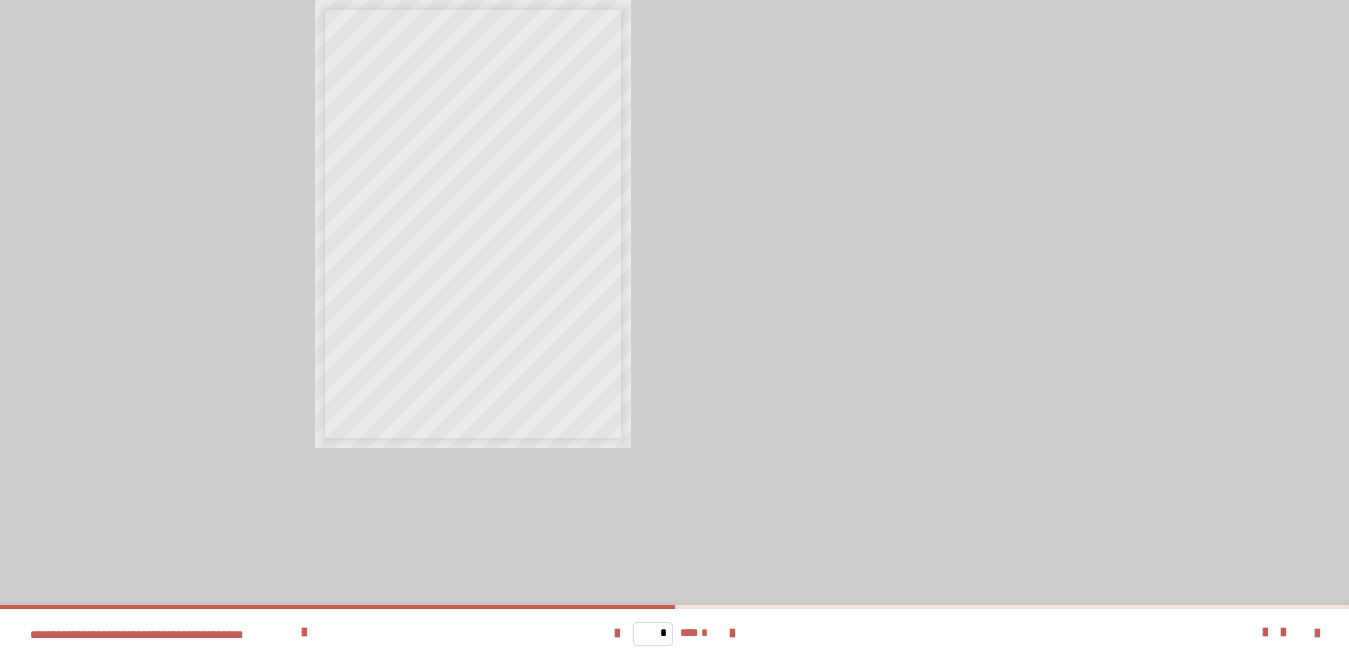 scroll, scrollTop: 0, scrollLeft: 0, axis: both 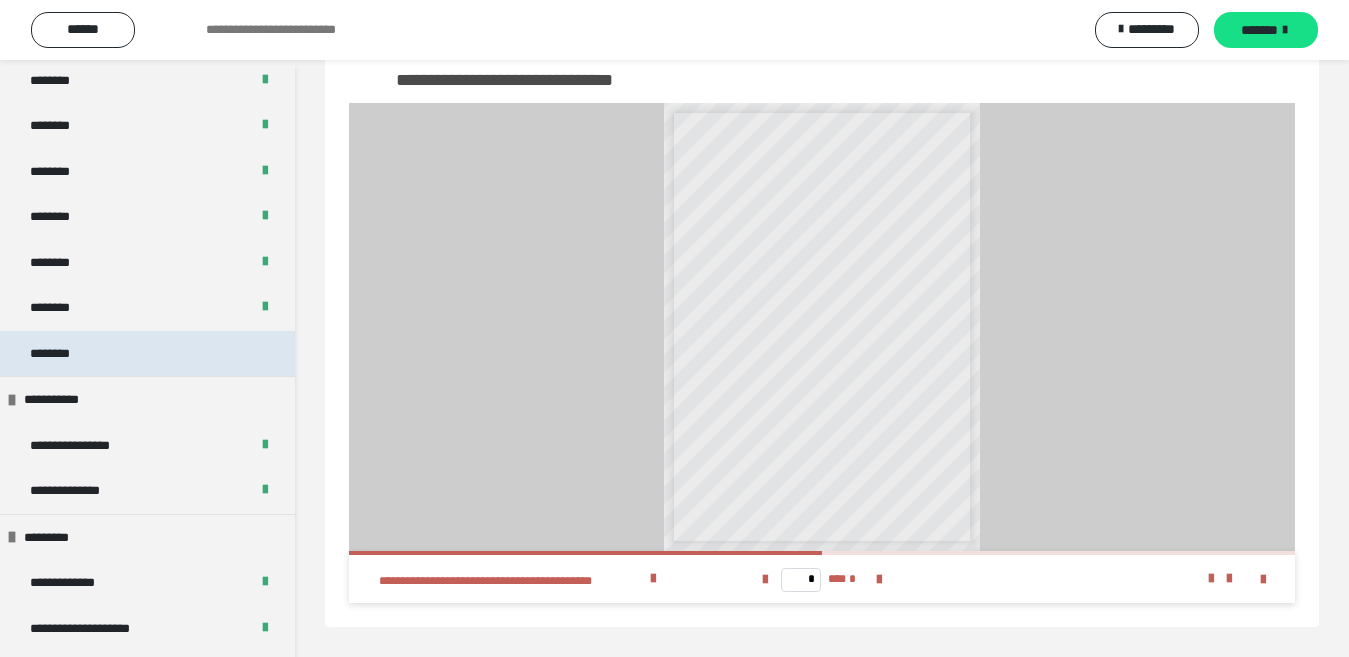click on "********" at bounding box center (61, 354) 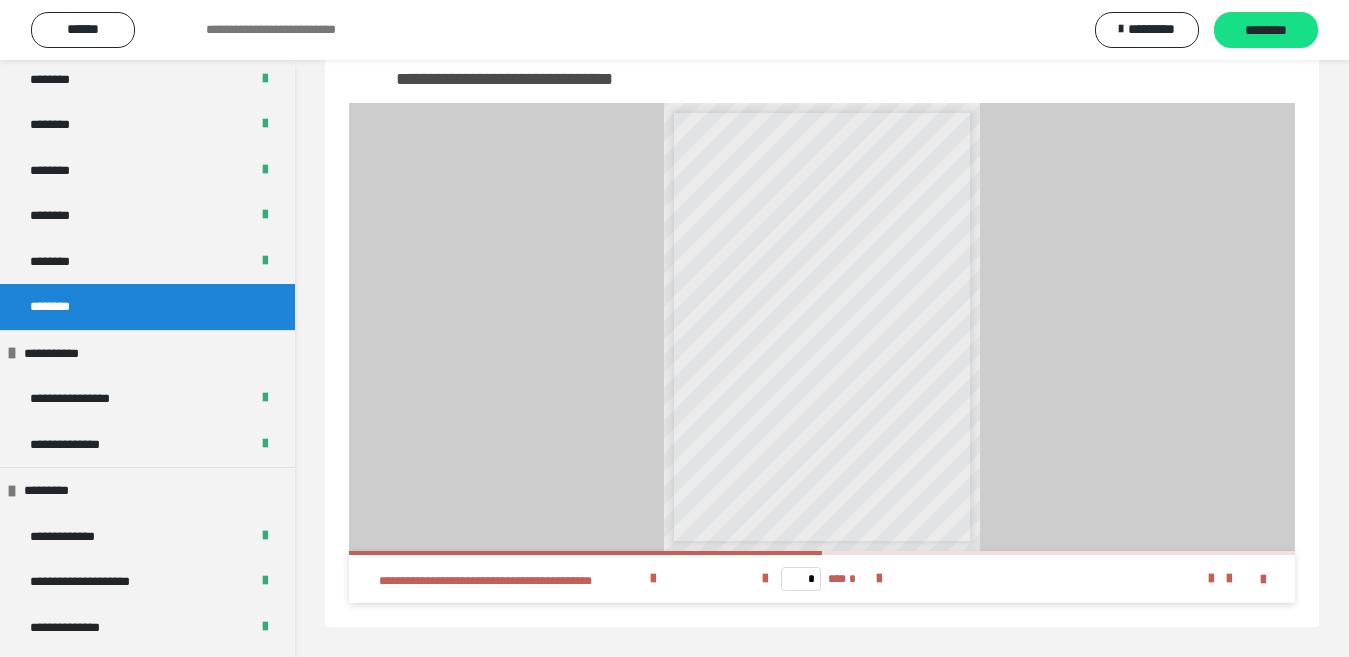 scroll, scrollTop: 466, scrollLeft: 0, axis: vertical 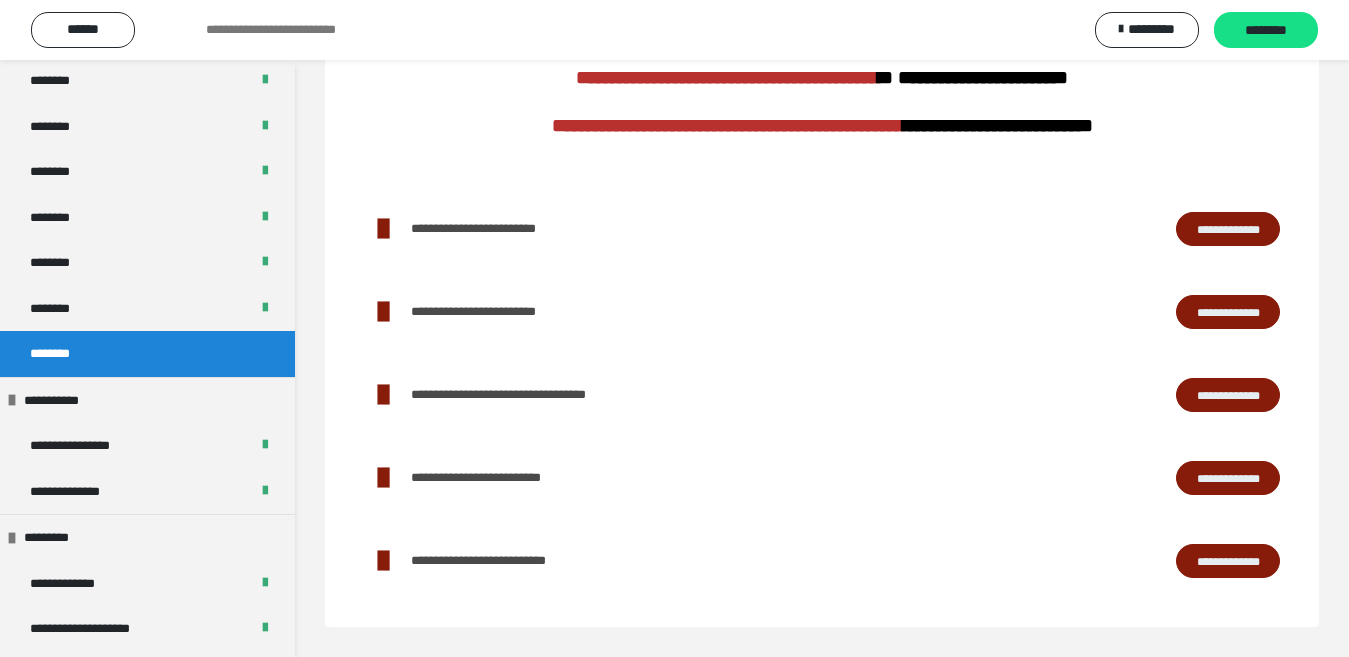 click on "**********" at bounding box center [1228, 229] 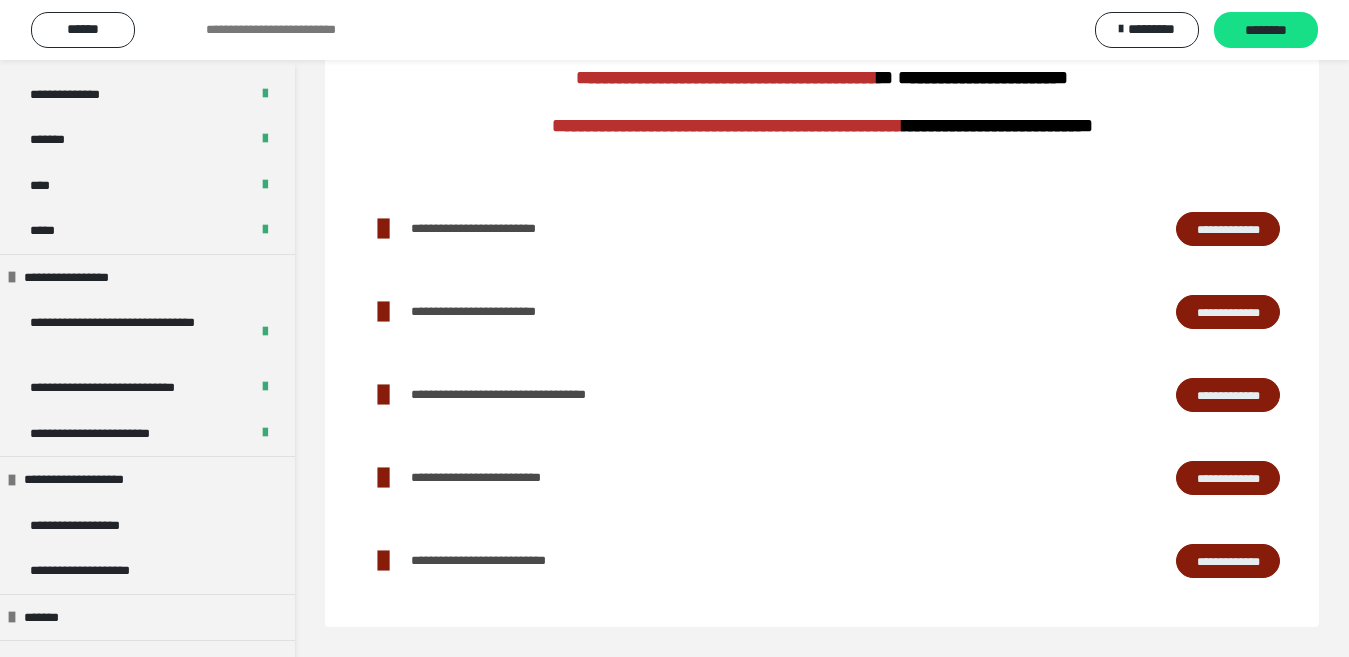 scroll, scrollTop: 1859, scrollLeft: 0, axis: vertical 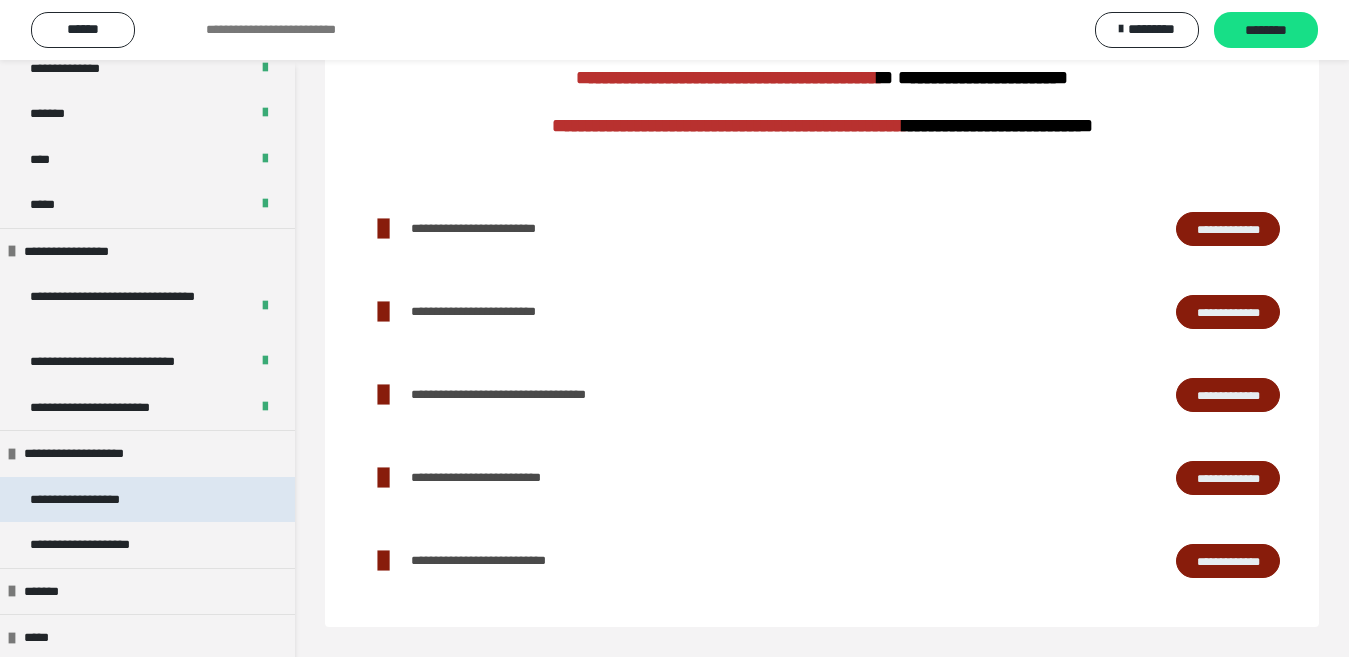 click on "**********" at bounding box center [147, 500] 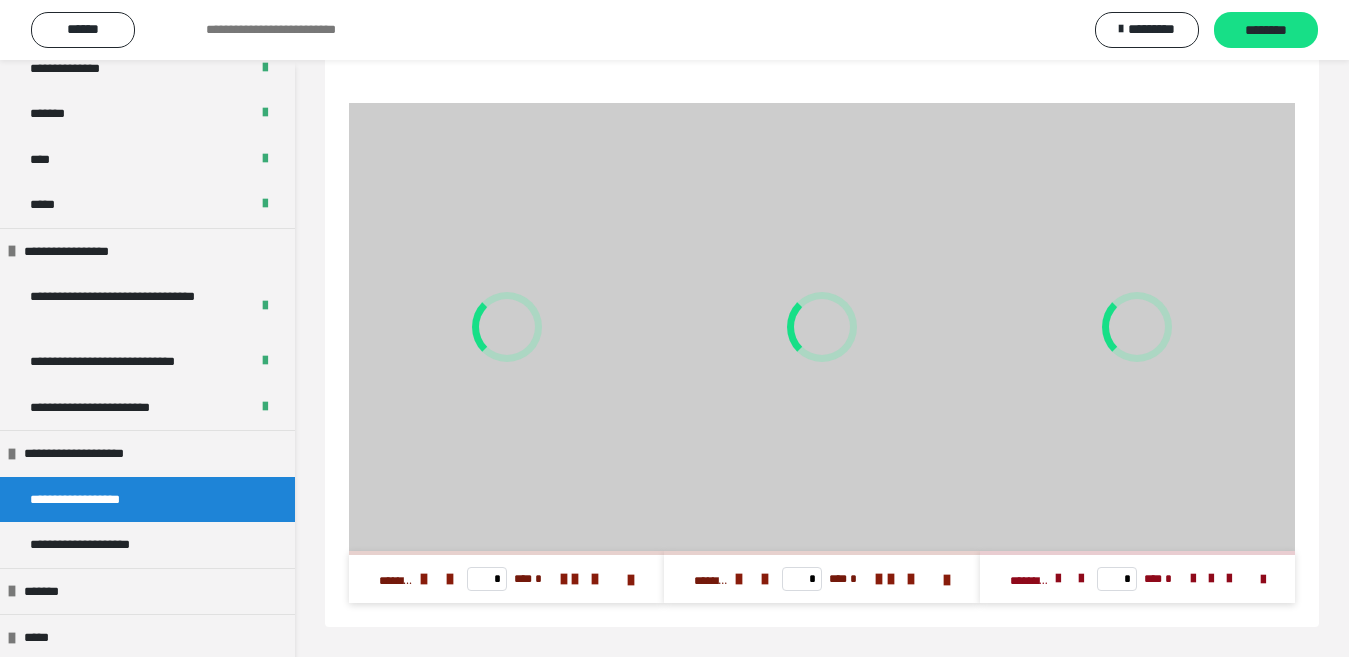 scroll, scrollTop: 502, scrollLeft: 0, axis: vertical 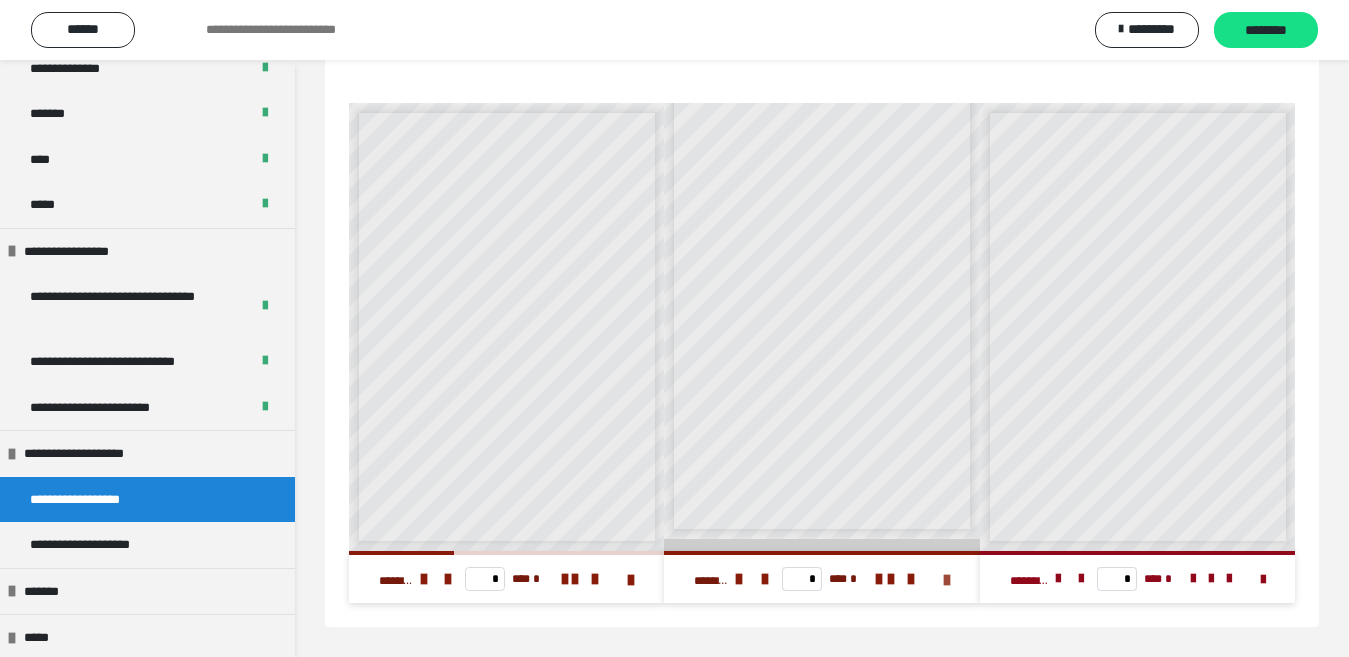 click at bounding box center (947, 580) 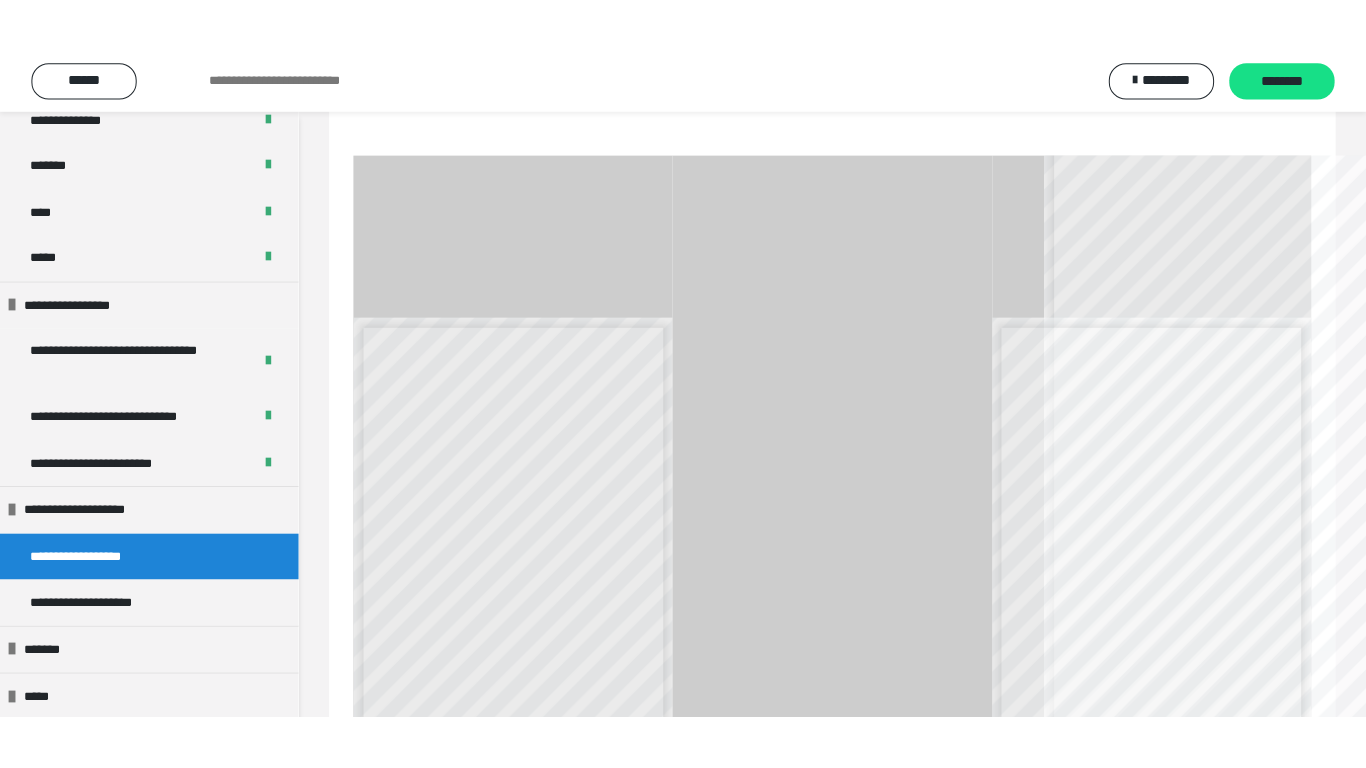 scroll, scrollTop: 393, scrollLeft: 0, axis: vertical 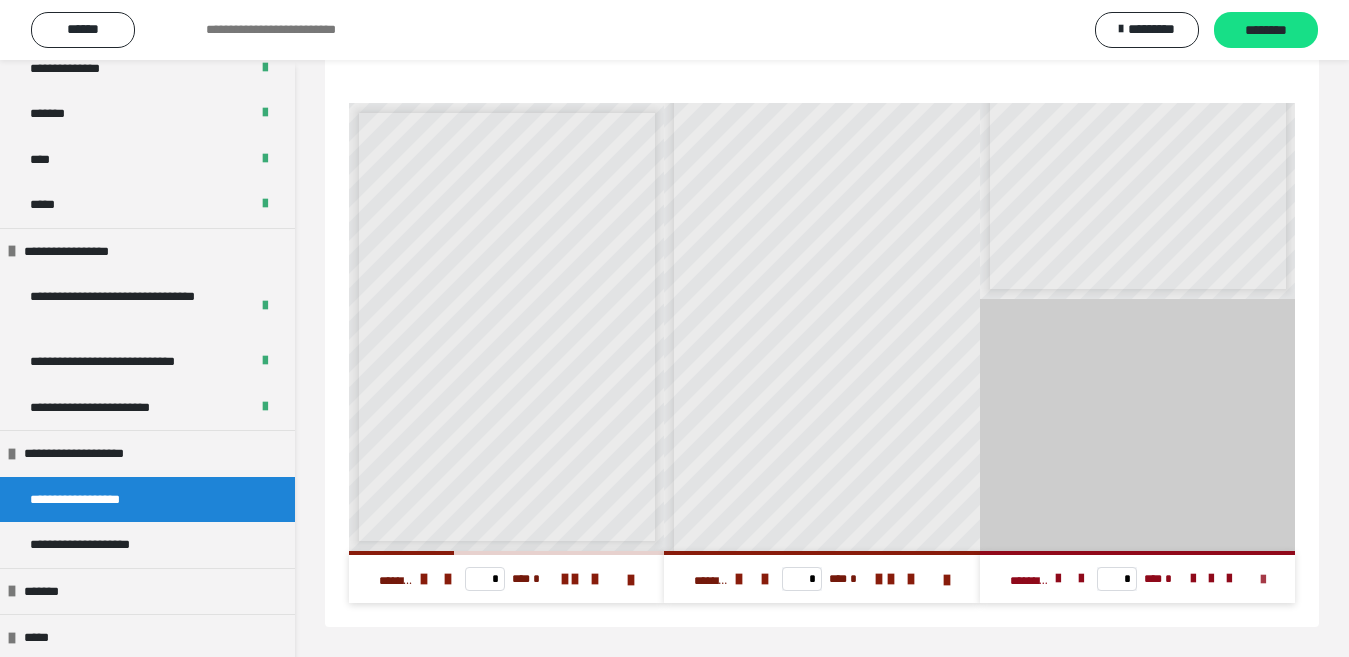 click at bounding box center [1263, 580] 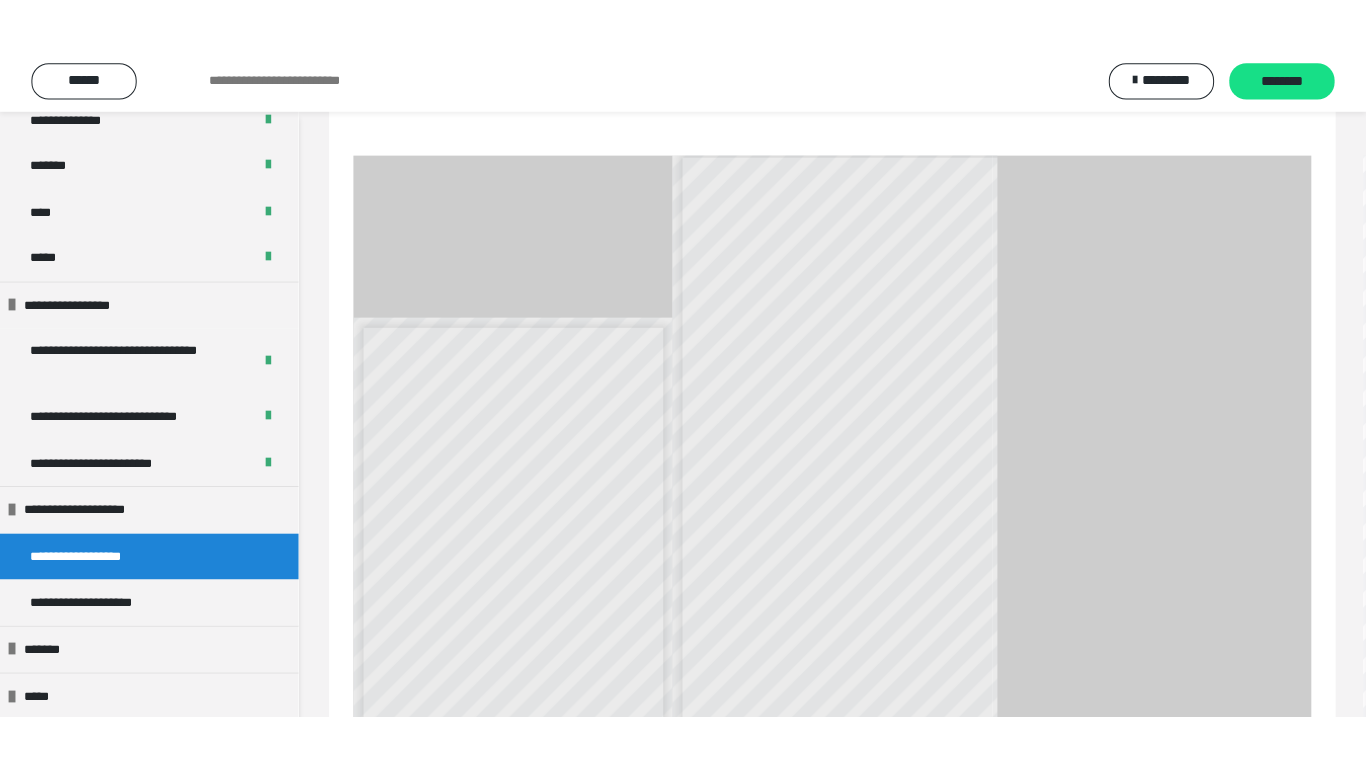 scroll, scrollTop: 393, scrollLeft: 0, axis: vertical 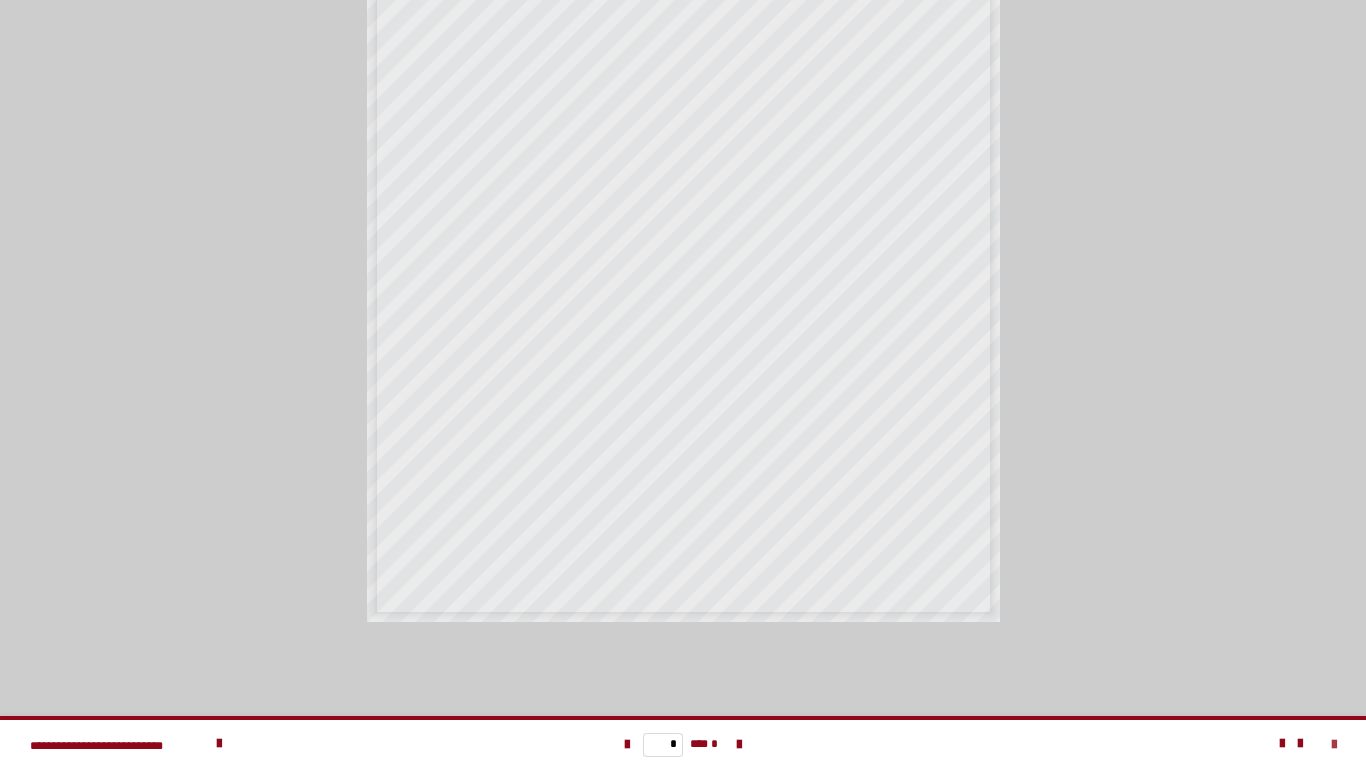 click at bounding box center (1334, 745) 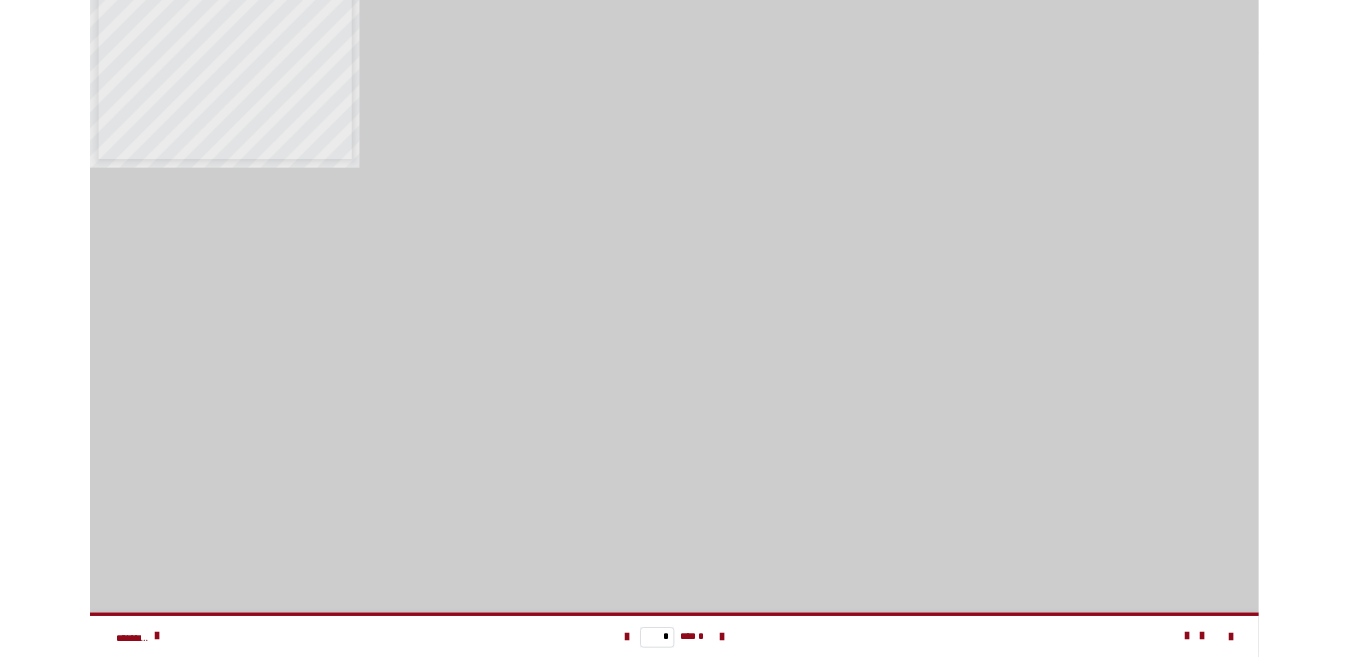 scroll, scrollTop: 284, scrollLeft: 0, axis: vertical 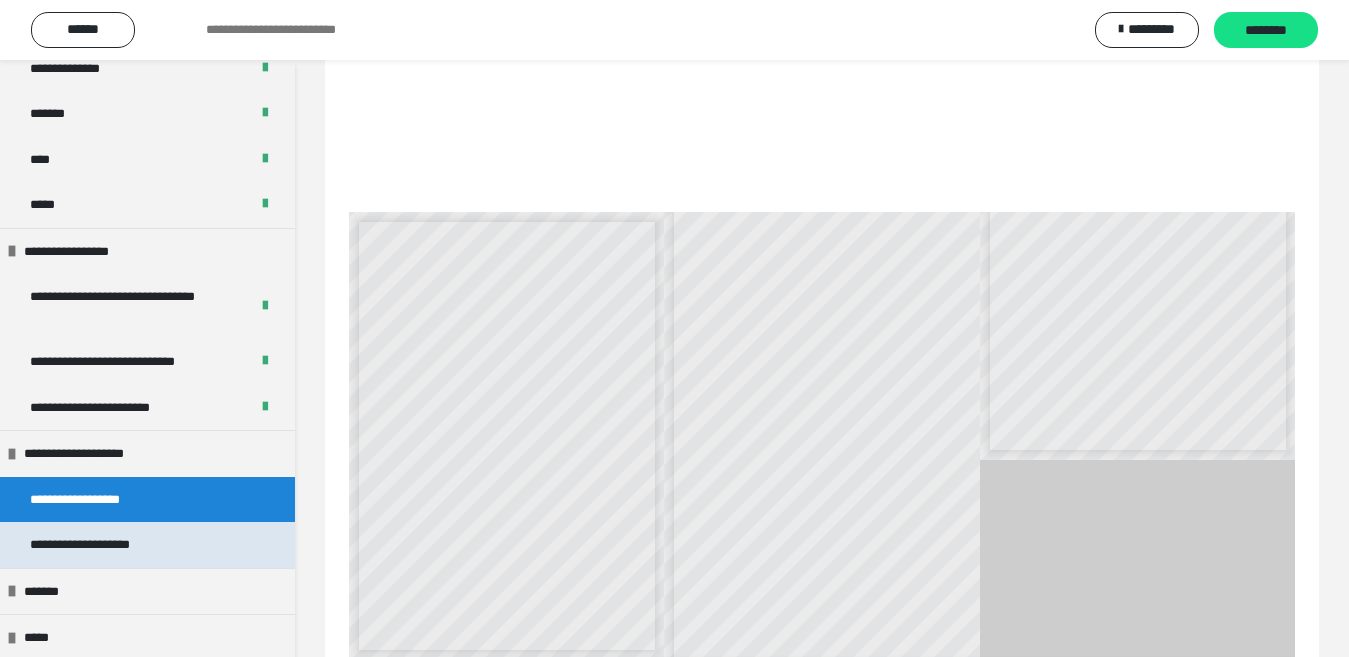 click on "**********" at bounding box center (102, 545) 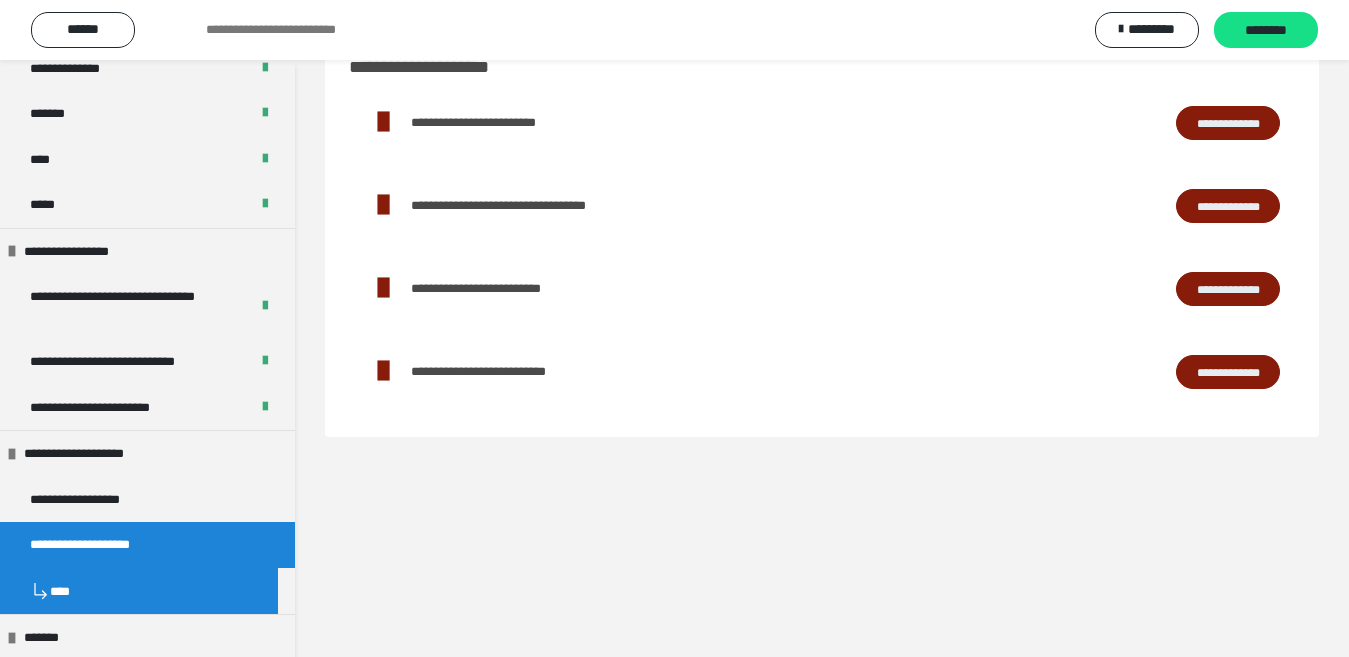 scroll, scrollTop: 0, scrollLeft: 0, axis: both 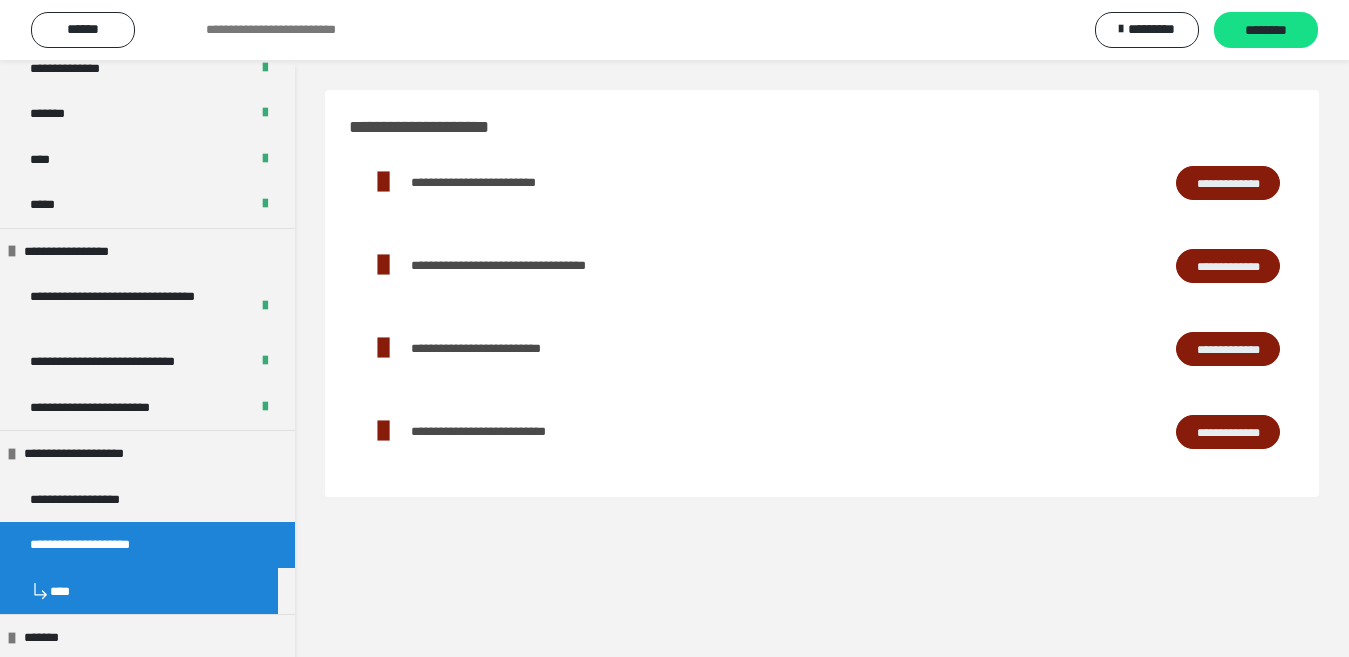 click on "**********" at bounding box center (822, 388) 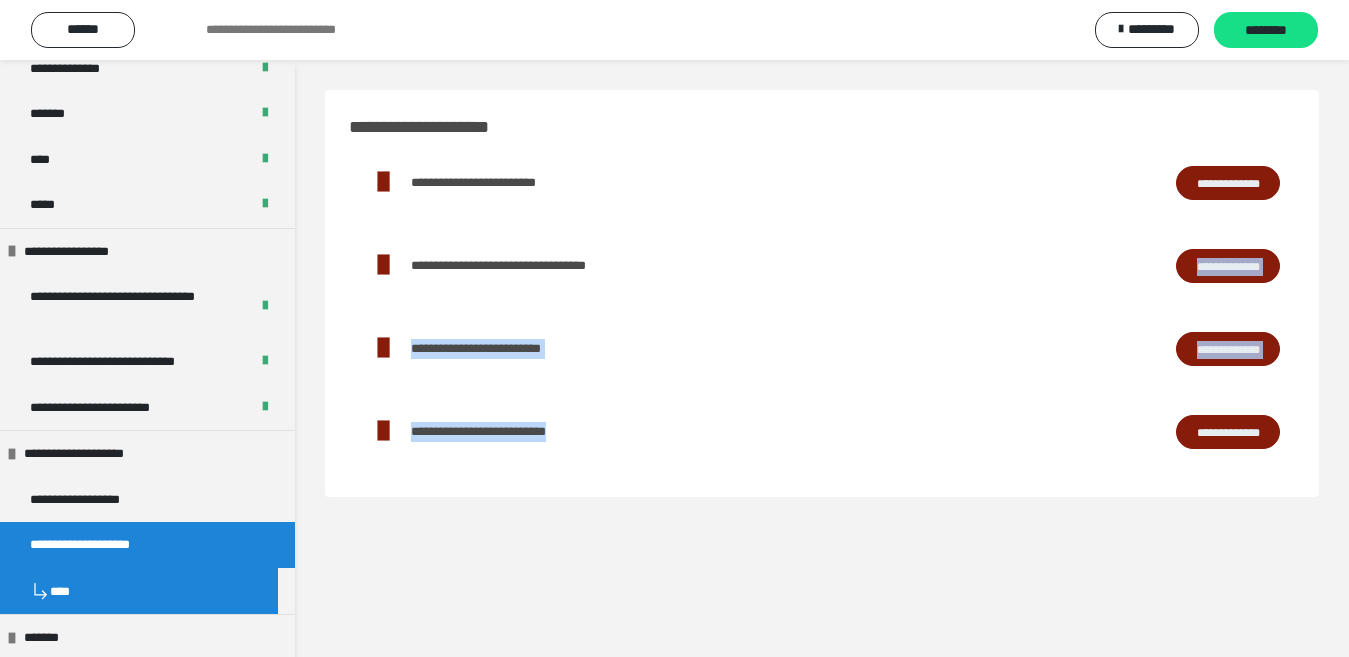 drag, startPoint x: 1017, startPoint y: 261, endPoint x: 602, endPoint y: 309, distance: 417.7667 